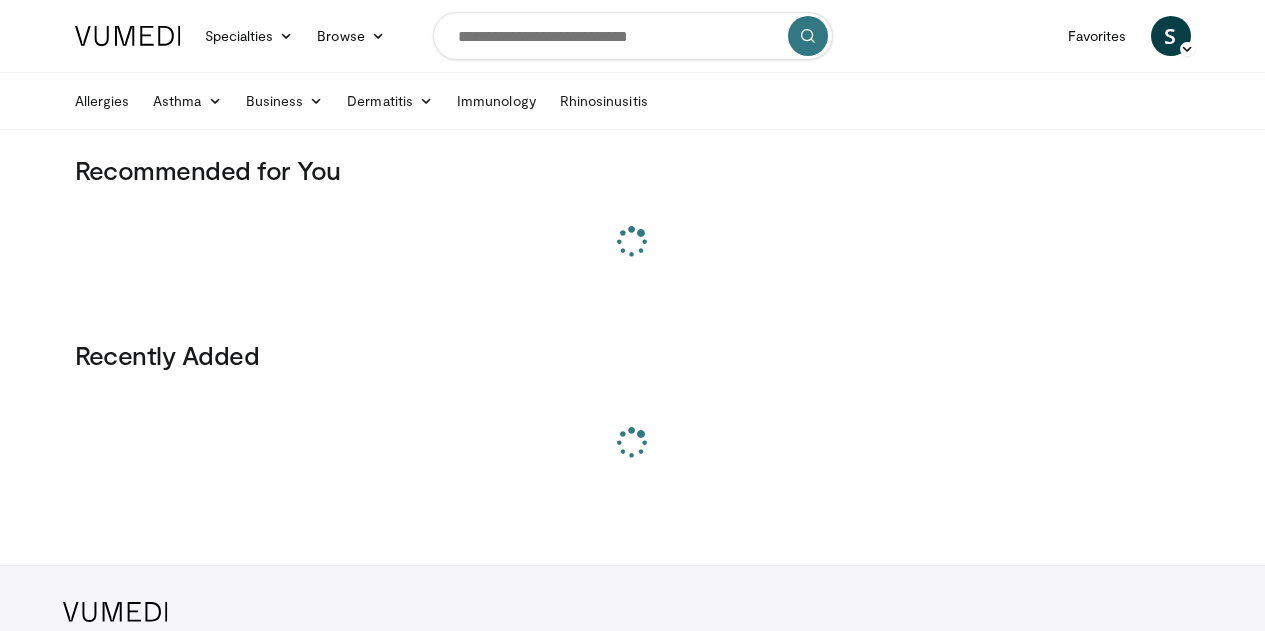 scroll, scrollTop: 0, scrollLeft: 0, axis: both 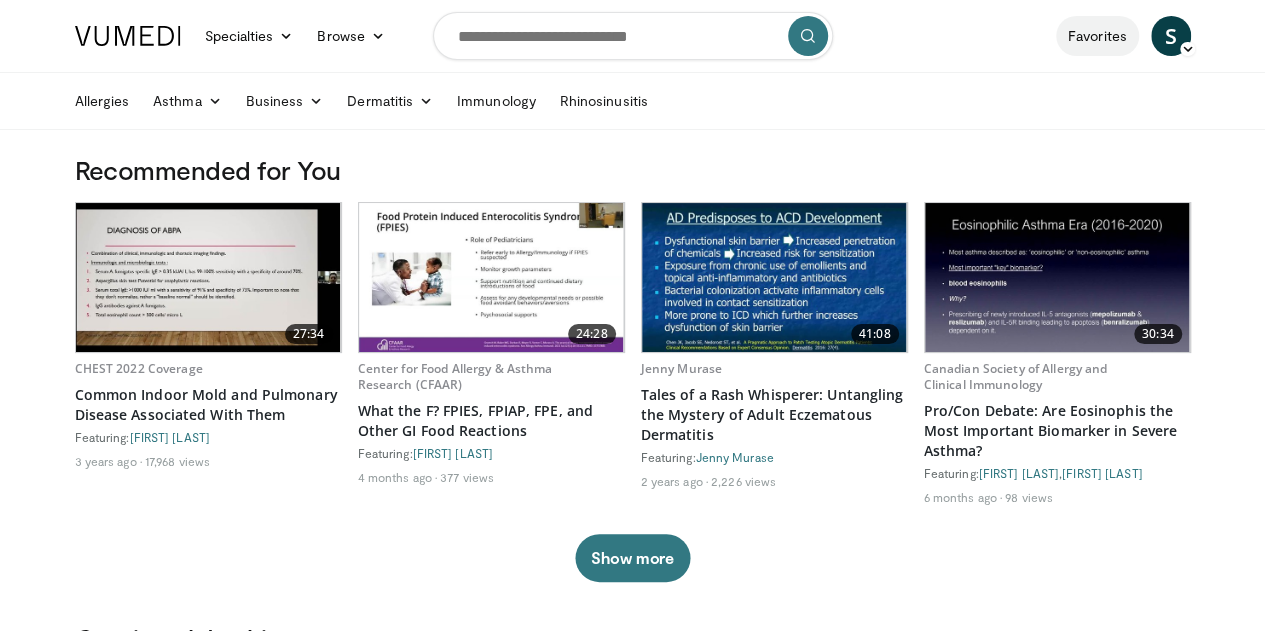 click on "Favorites" at bounding box center [1097, 36] 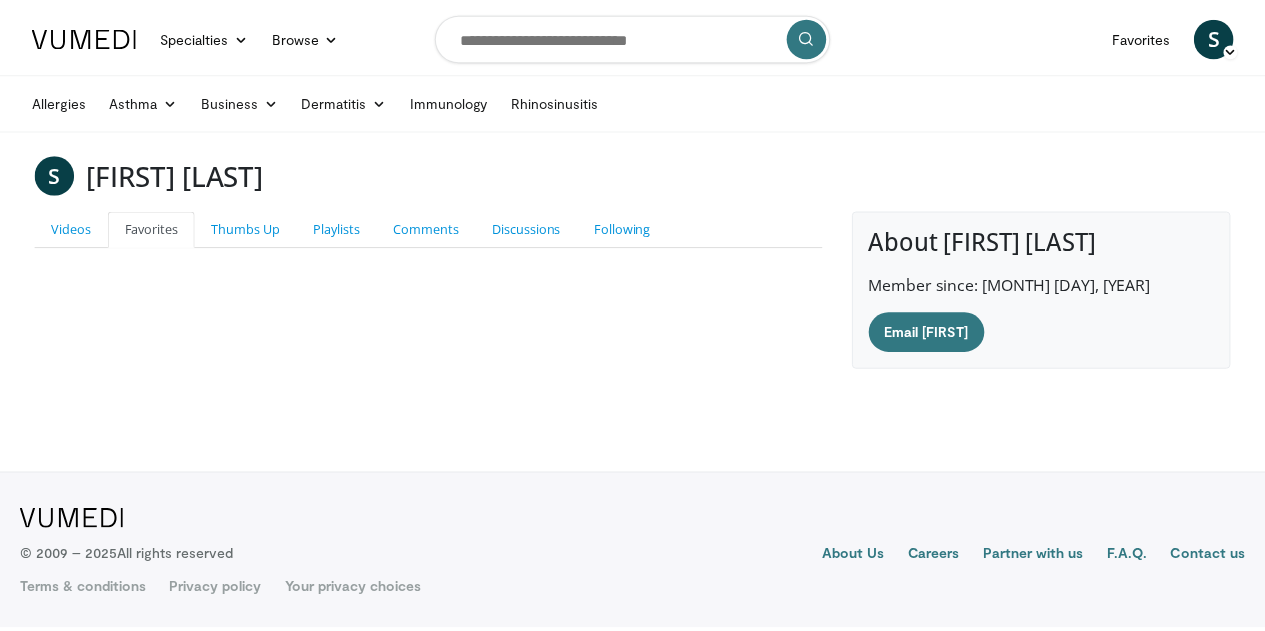 scroll, scrollTop: 0, scrollLeft: 0, axis: both 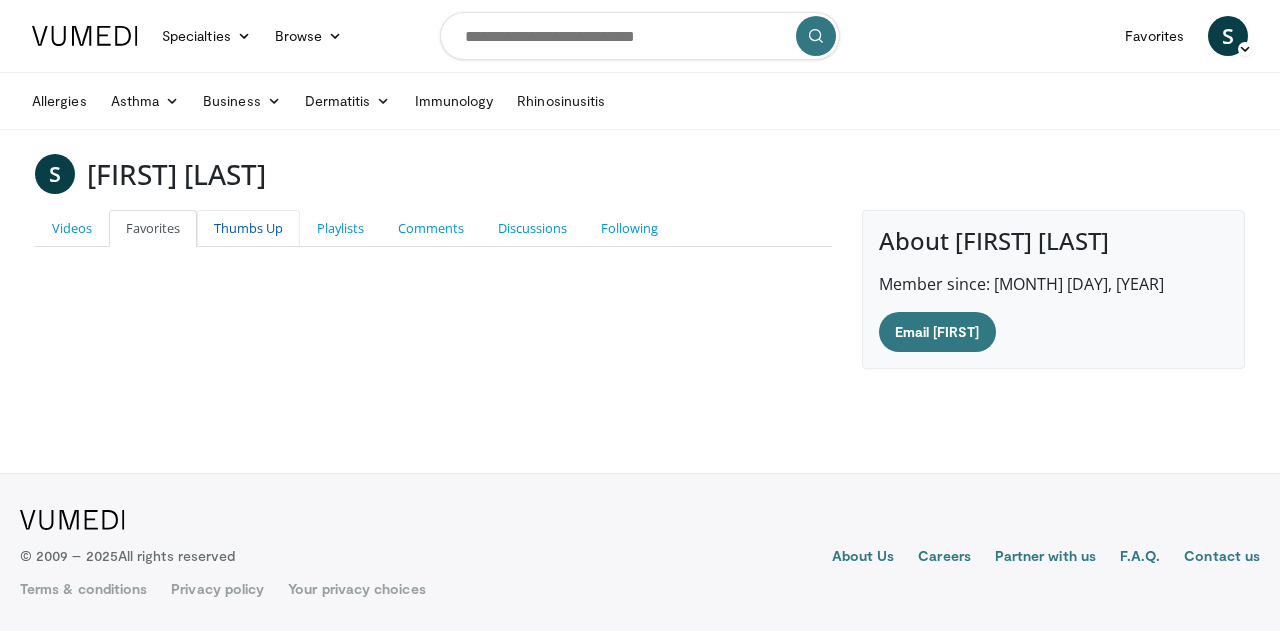 click on "Thumbs Up" at bounding box center [248, 228] 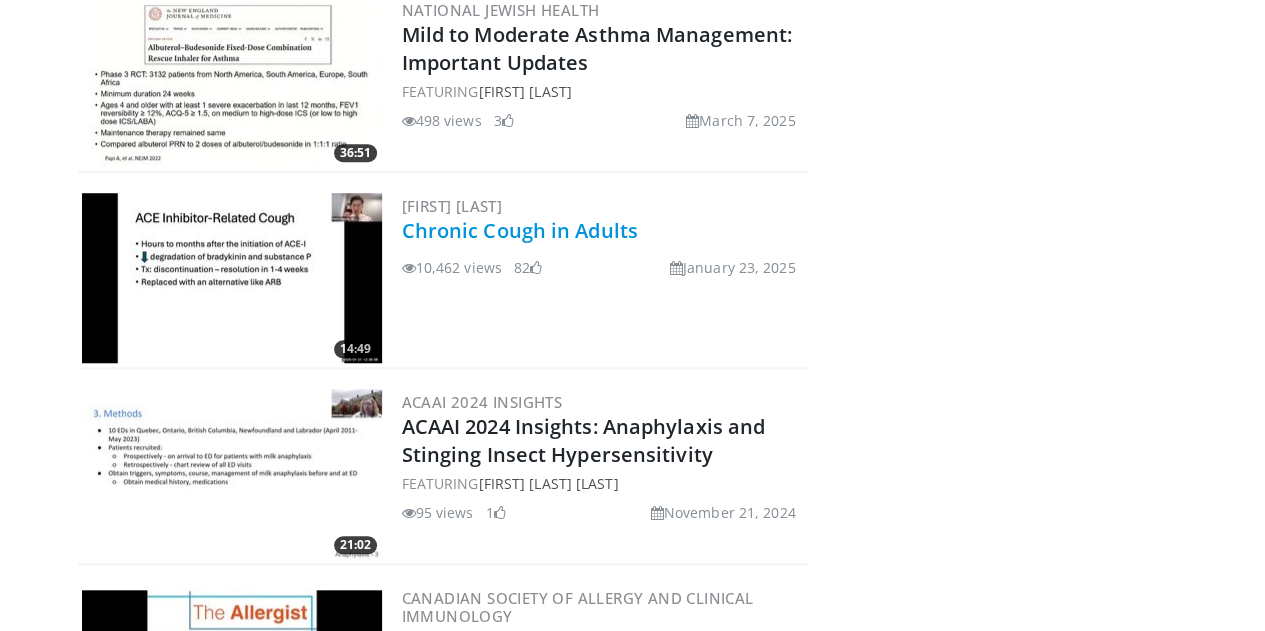 scroll, scrollTop: 400, scrollLeft: 0, axis: vertical 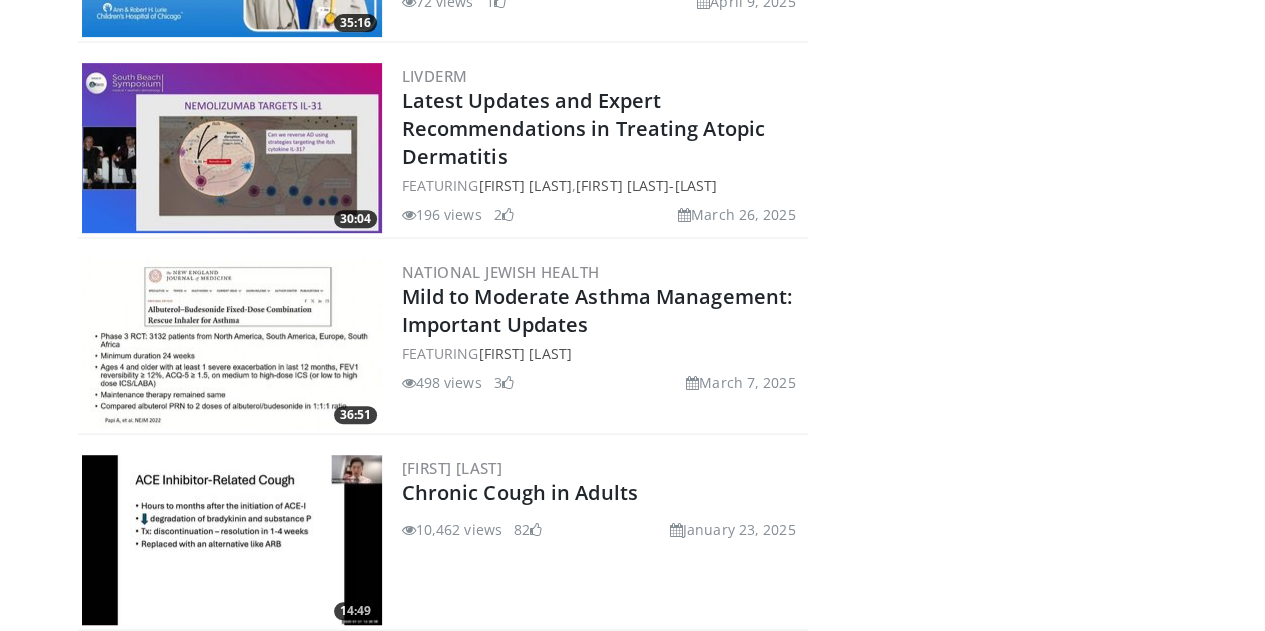 click at bounding box center [232, 344] 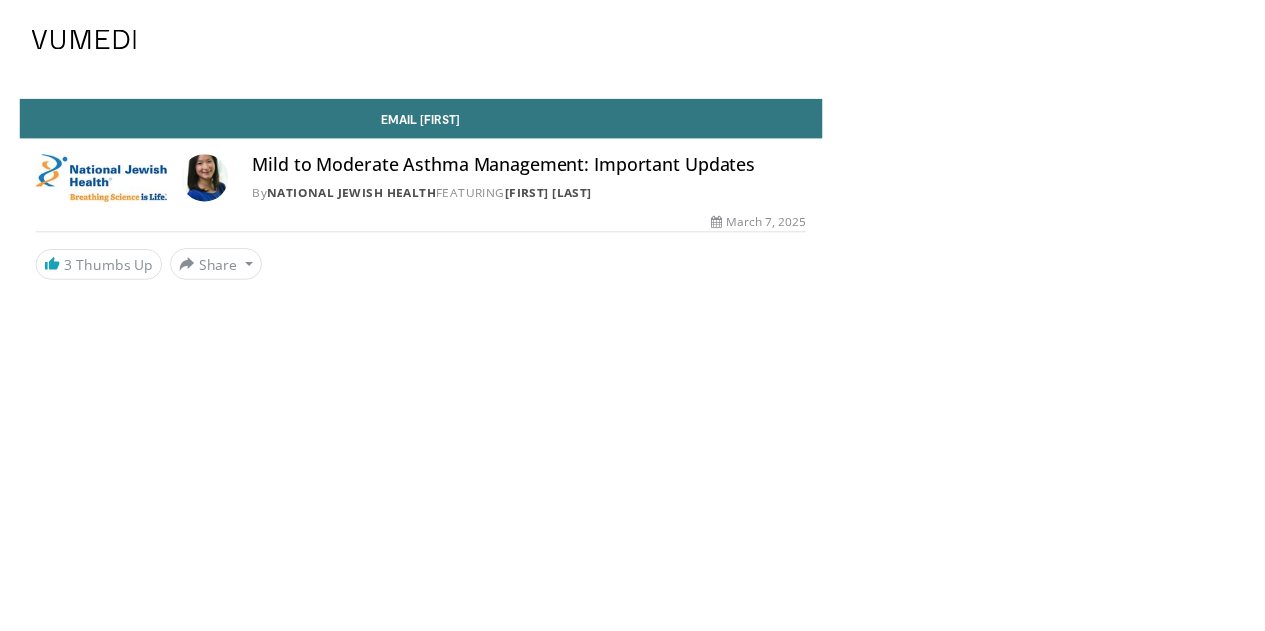 scroll, scrollTop: 0, scrollLeft: 0, axis: both 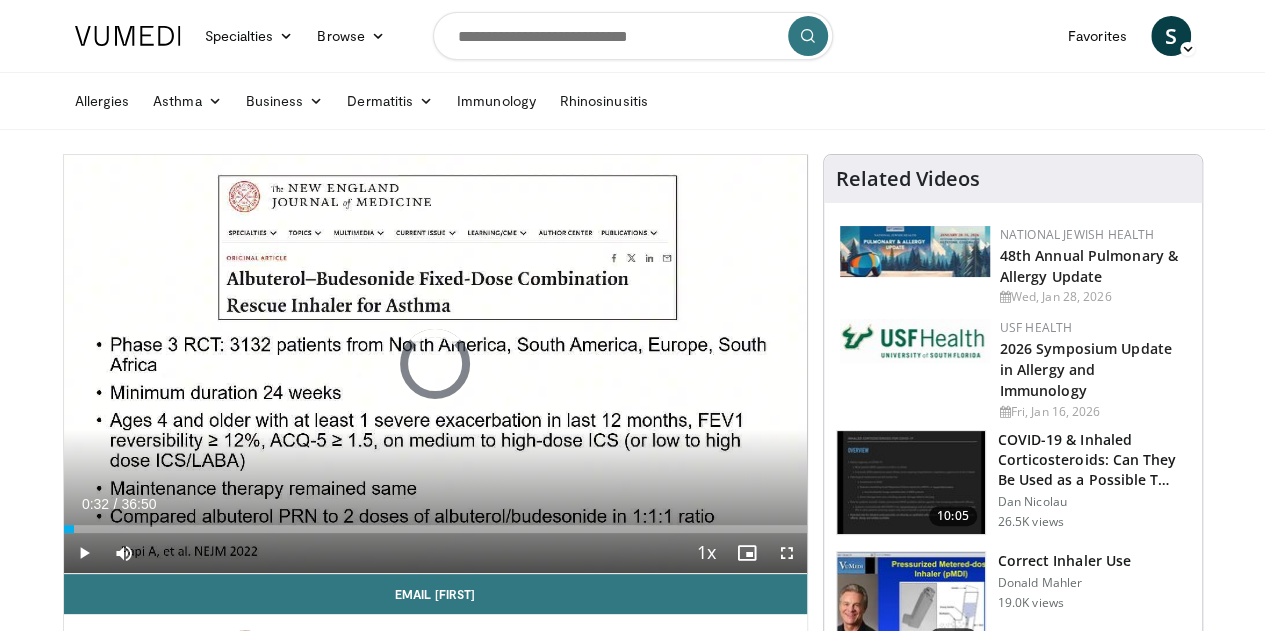 drag, startPoint x: 21, startPoint y: 561, endPoint x: 380, endPoint y: 576, distance: 359.31323 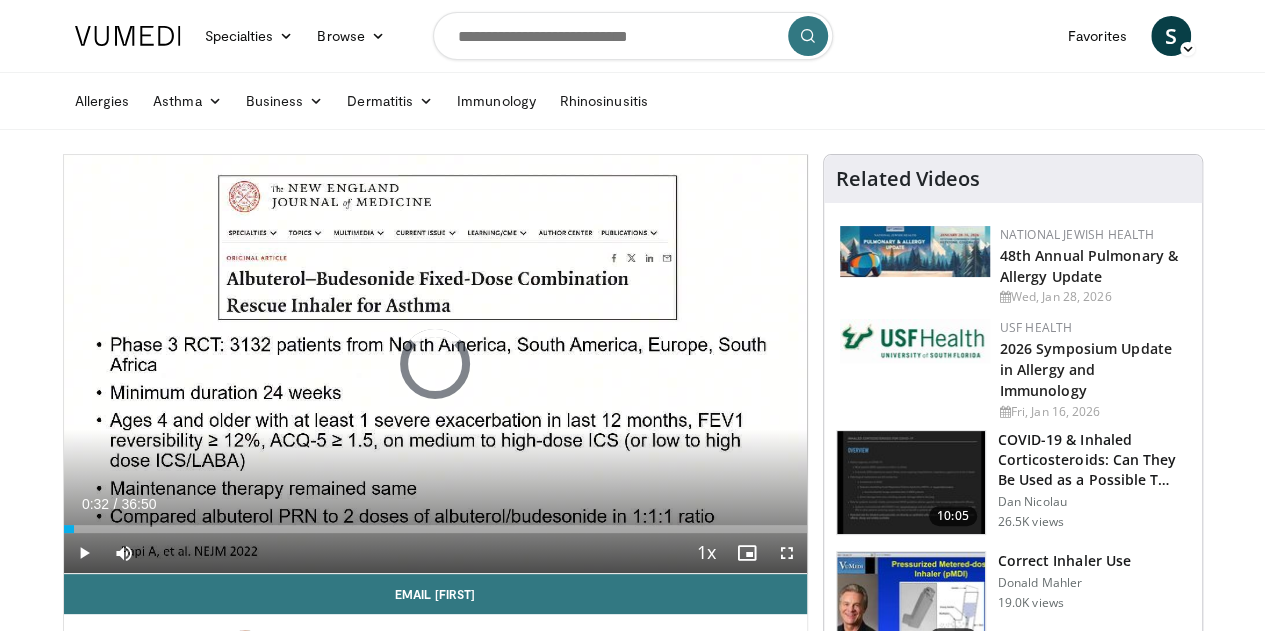 click on "Current Time  0:32 / Duration  36:50 Play Skip Backward Skip Forward Mute 30% Loaded :  0.00% 10:33 10:55 Stream Type  LIVE Seek to live, currently behind live LIVE   1x Playback Rate 0.5x 0.75x 1x , selected 1.25x 1.5x 1.75x 2x Chapters Chapters Descriptions descriptions off , selected Captions captions settings , opens captions settings dialog captions off , selected Audio Track en (Main) , selected Fullscreen Enable picture-in-picture mode" at bounding box center [435, 553] 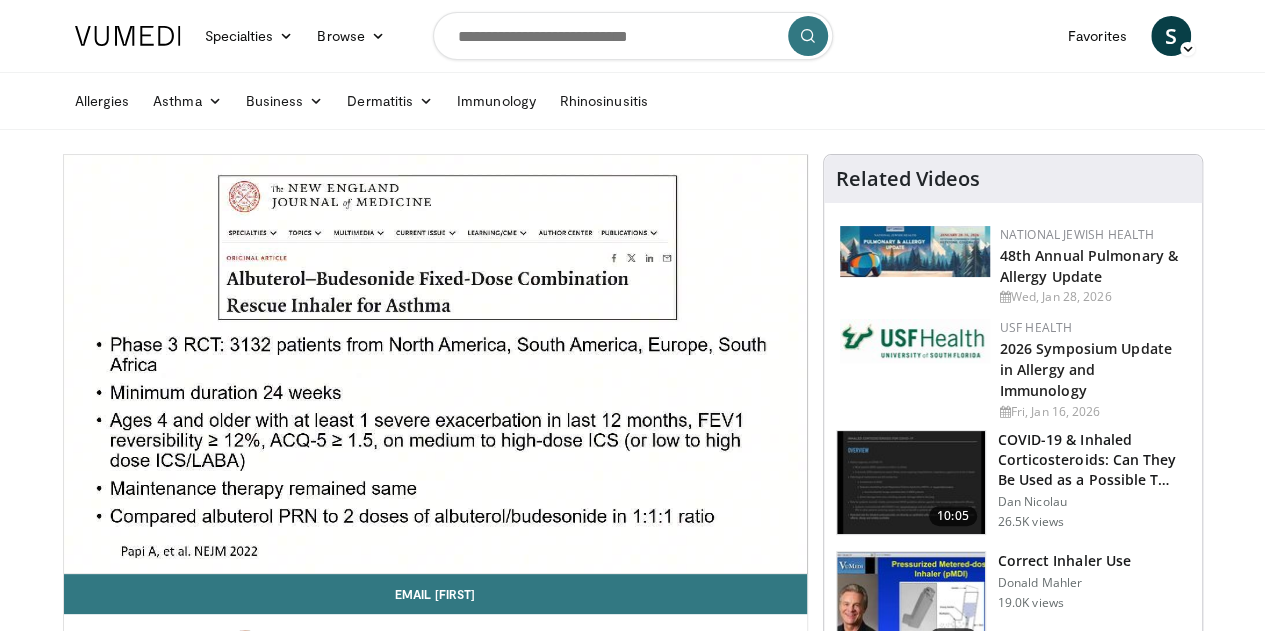 click at bounding box center (305, 569) 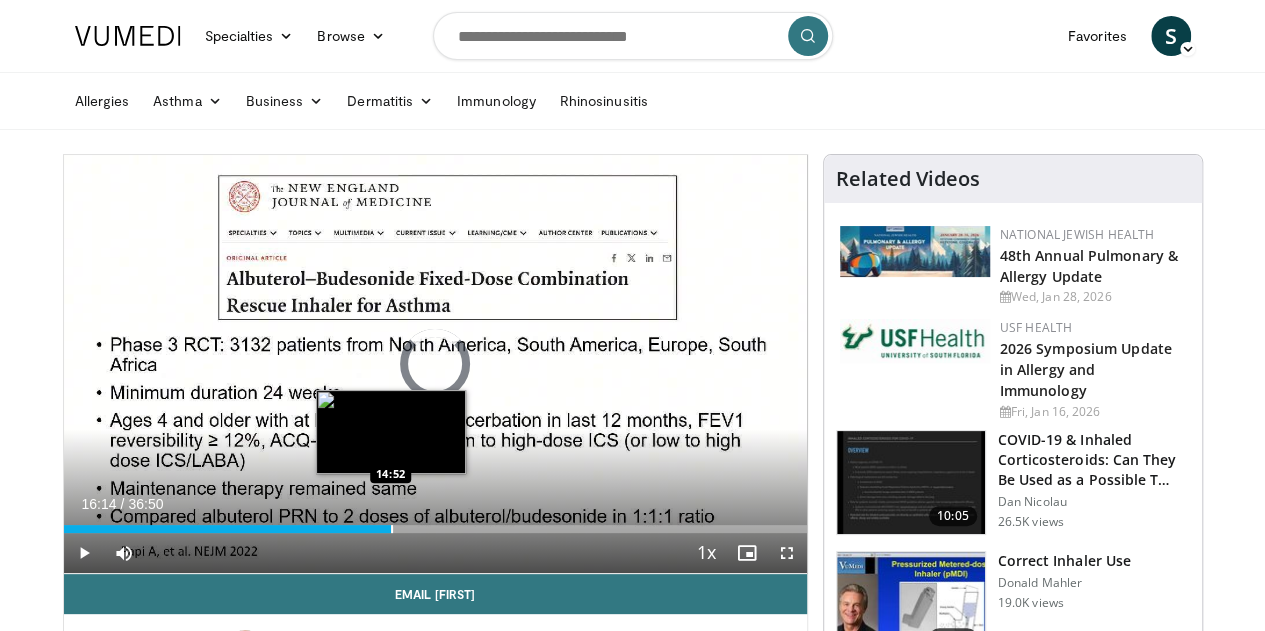 drag, startPoint x: 370, startPoint y: 568, endPoint x: 336, endPoint y: 568, distance: 34 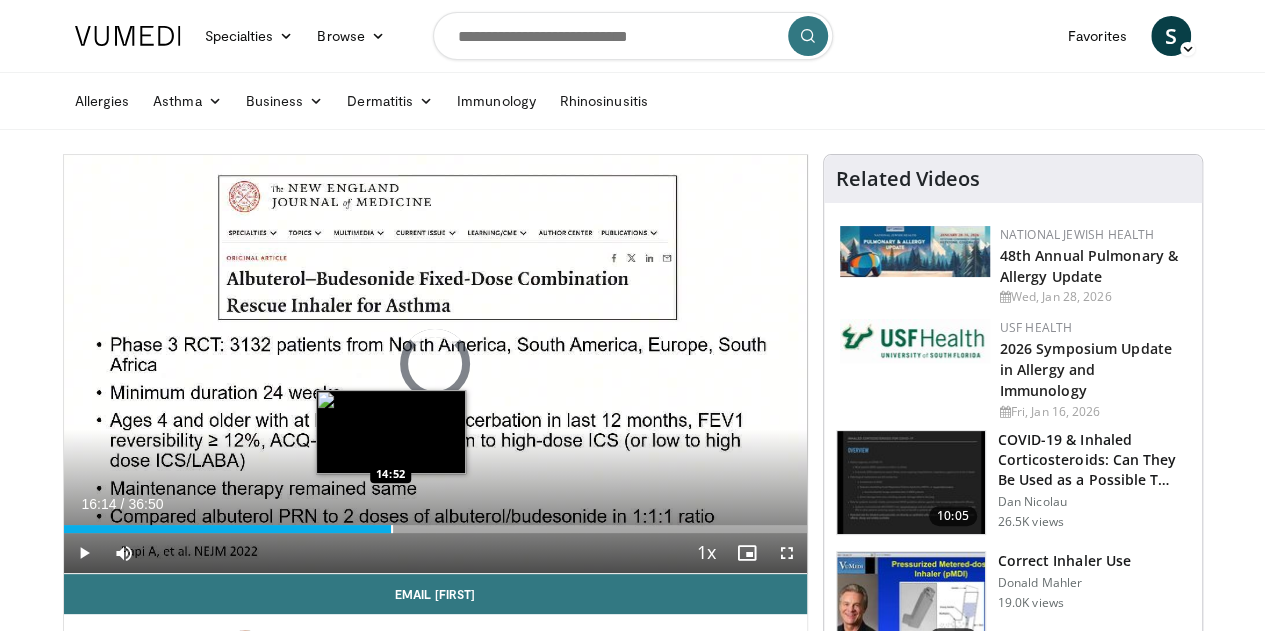 click at bounding box center [392, 529] 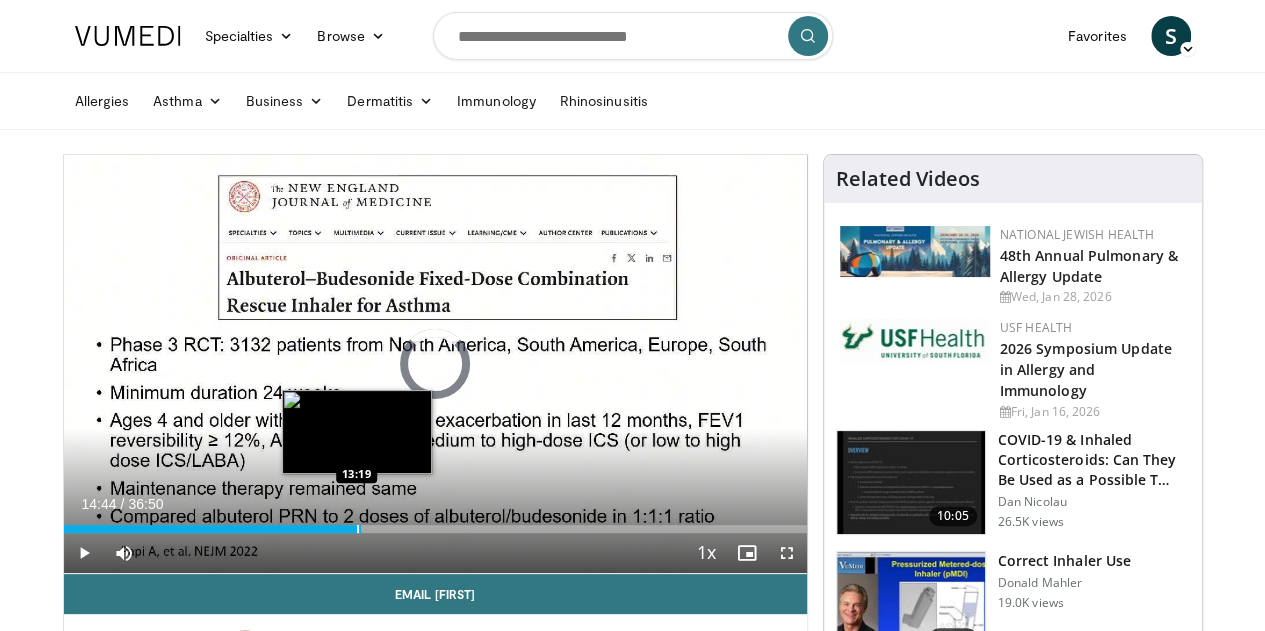 drag, startPoint x: 336, startPoint y: 568, endPoint x: 302, endPoint y: 568, distance: 34 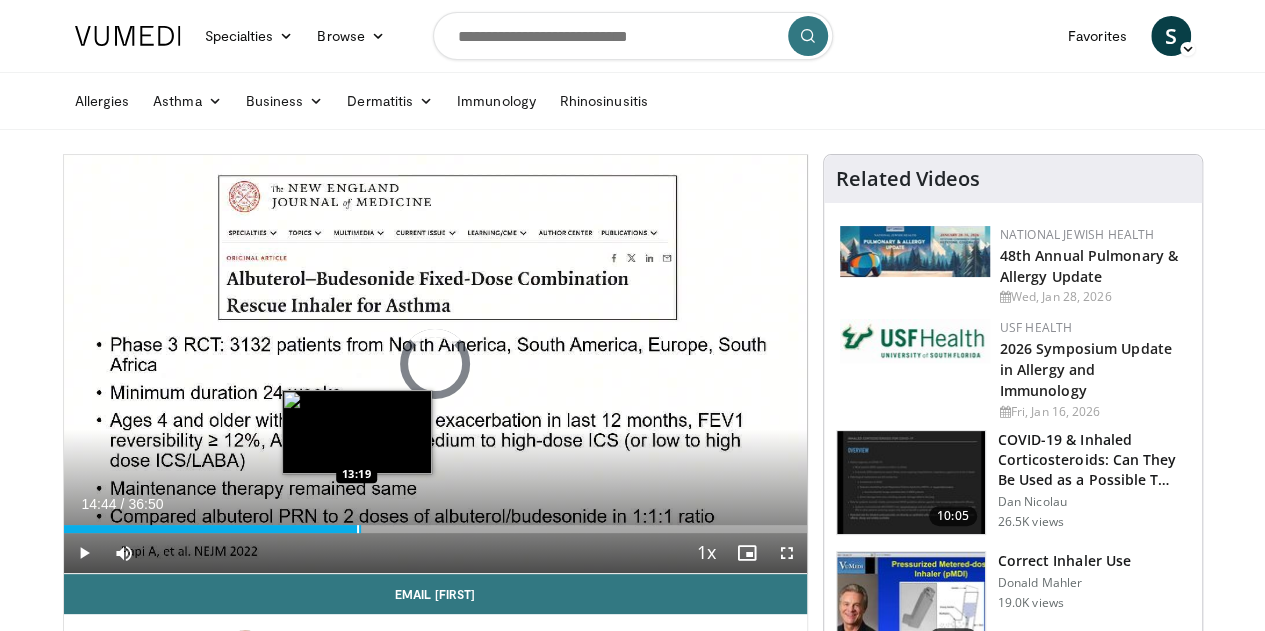 click on "Loaded :  0.00% 13:22 13:19" at bounding box center [435, 529] 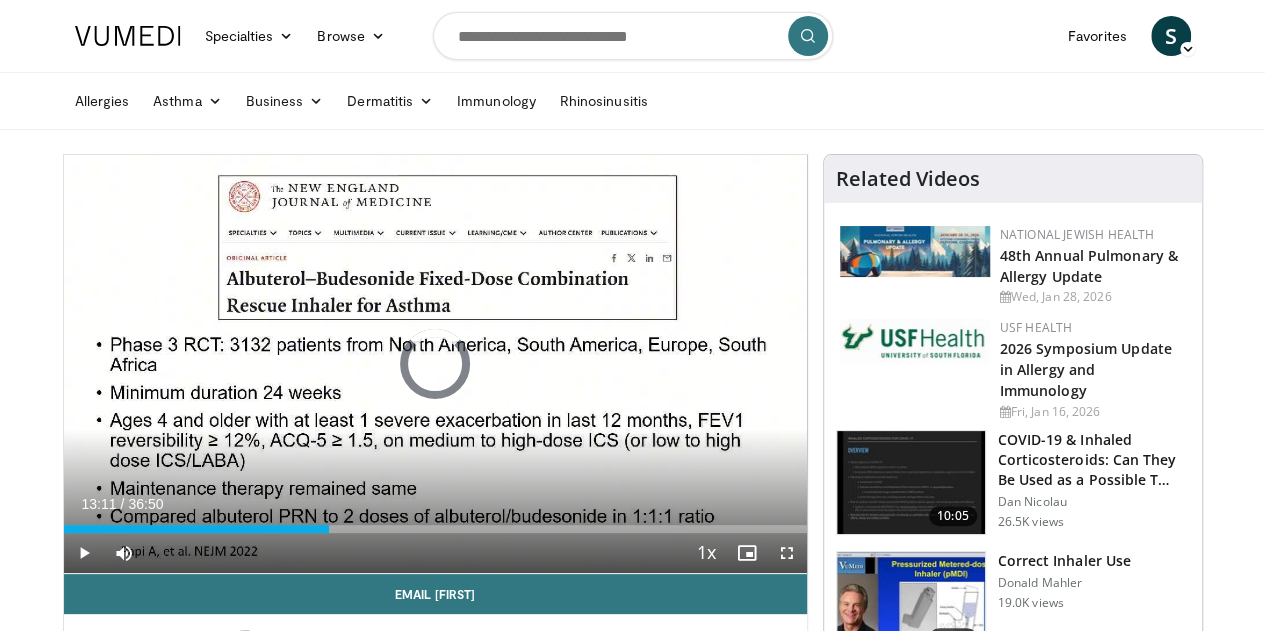 drag, startPoint x: 302, startPoint y: 568, endPoint x: 271, endPoint y: 571, distance: 31.144823 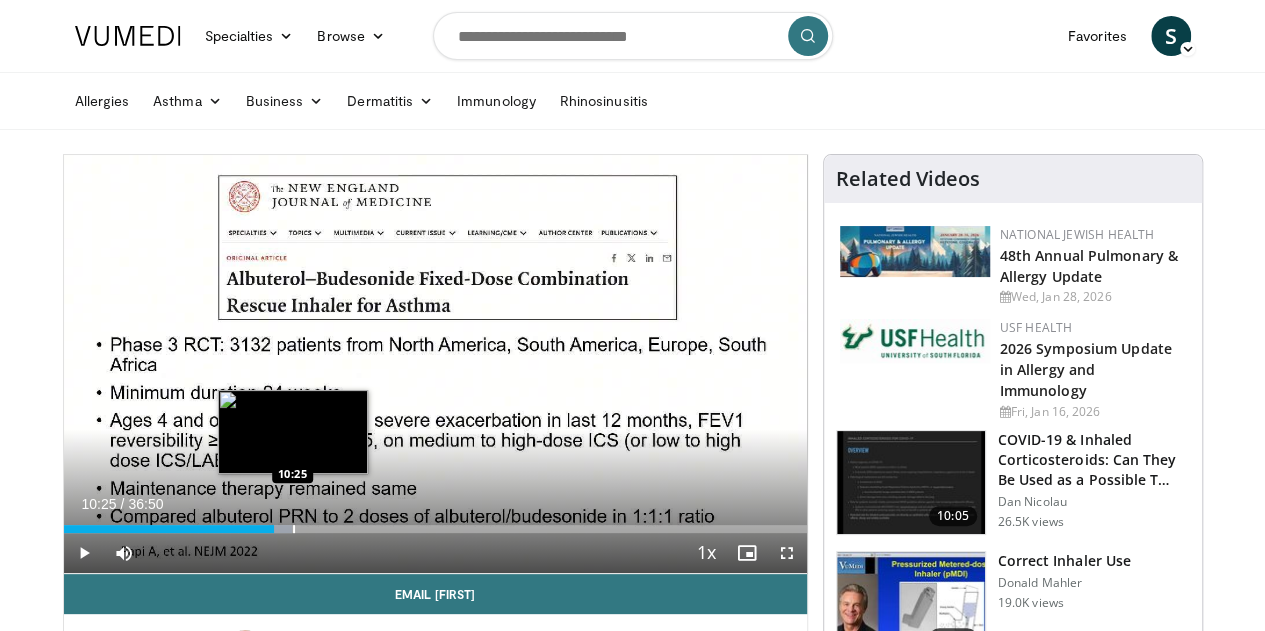 drag, startPoint x: 273, startPoint y: 566, endPoint x: 242, endPoint y: 553, distance: 33.61547 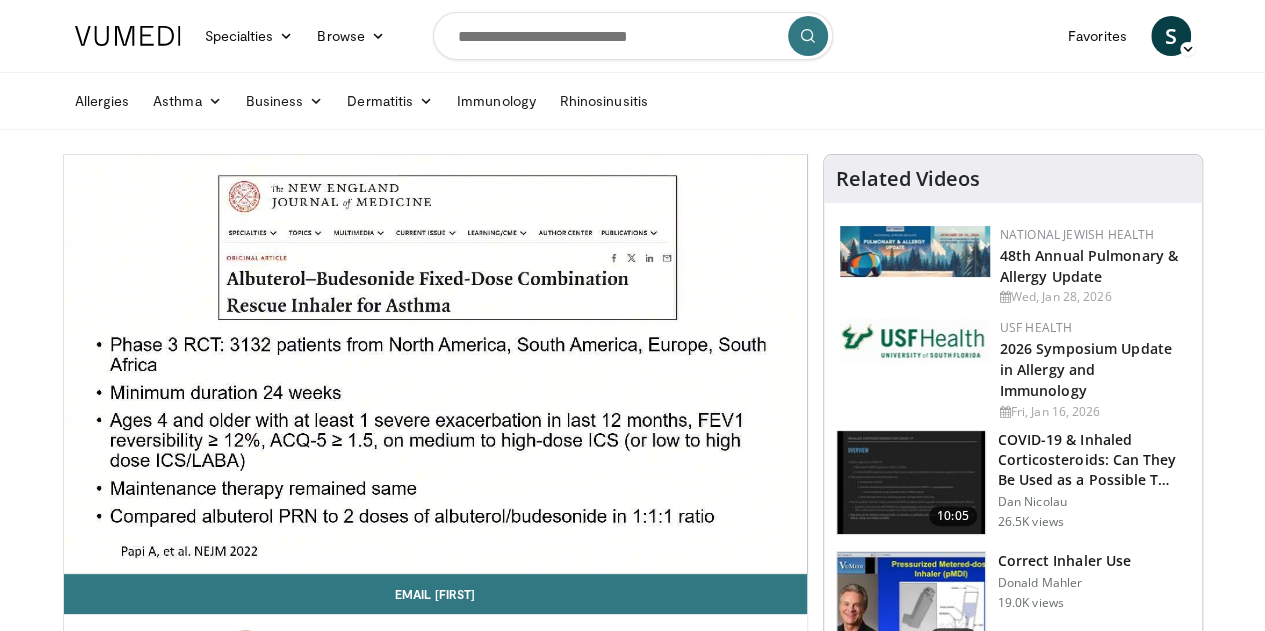 click on "Allergies
Asthma
Chronic Cough
Business
Finance & Taxes
Healthcare Policy
Practice Growth
Dermatitis
Allergic Contact Dermatitis
Atopic Dermatitis
Drug-Induced Dermatitis
Neurodermatitis
Seborrheic Dermatitis
Stasis Dermatitis" at bounding box center (633, 101) 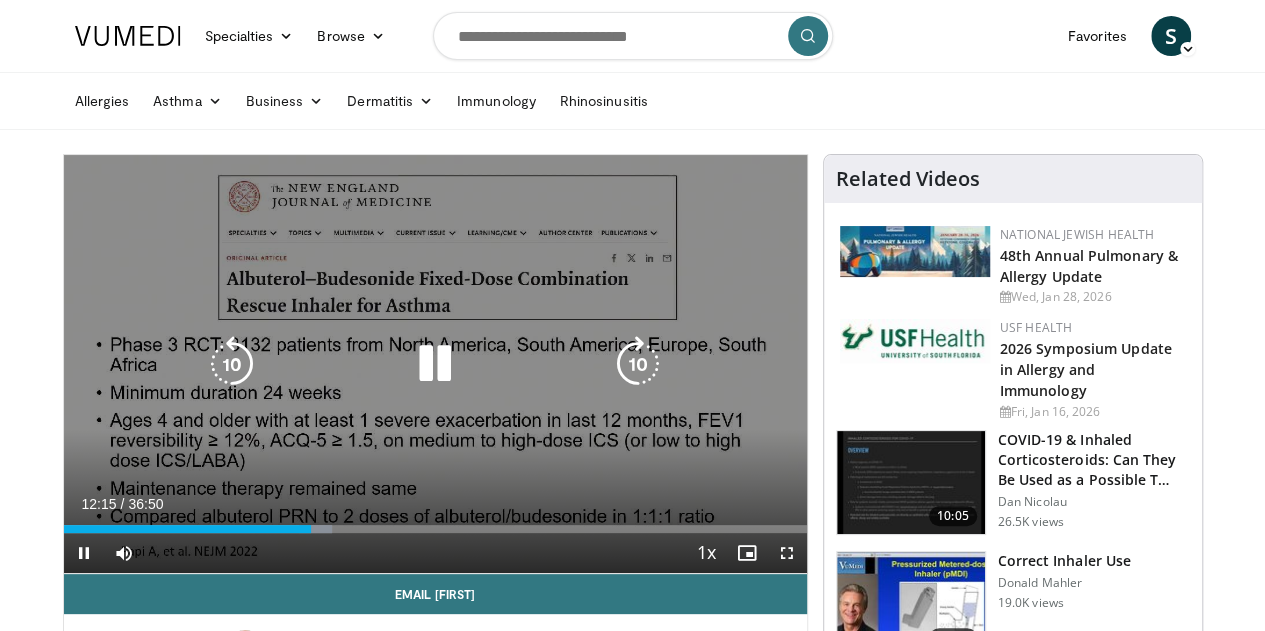 click at bounding box center (435, 364) 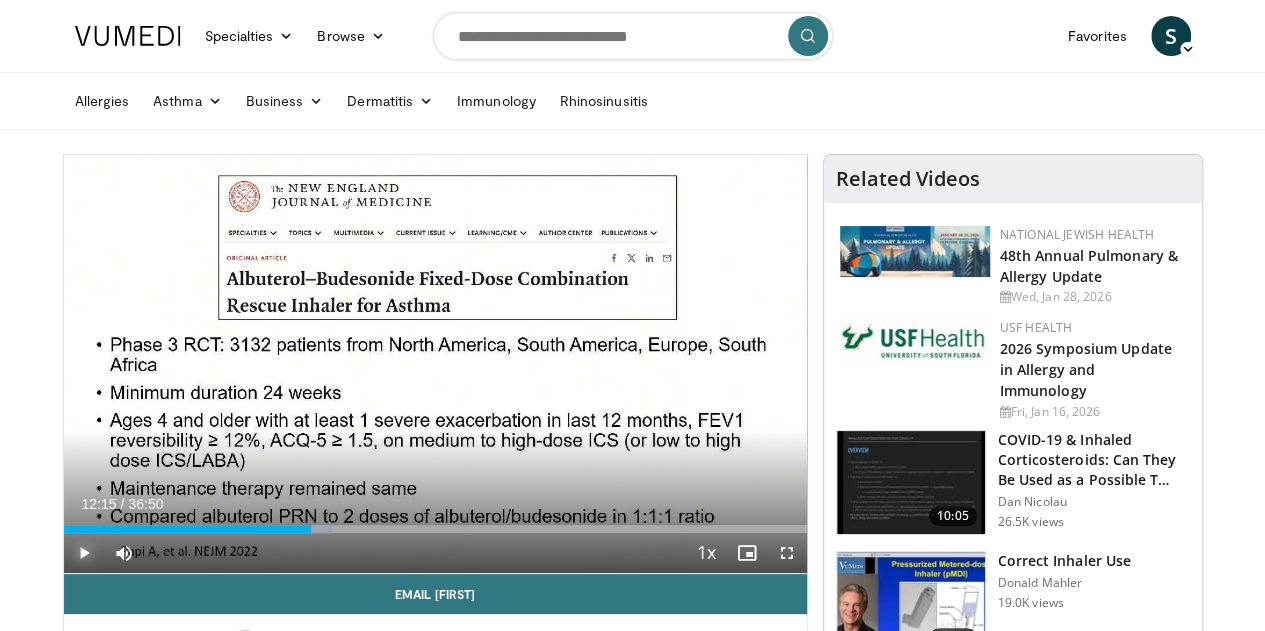 click at bounding box center (84, 553) 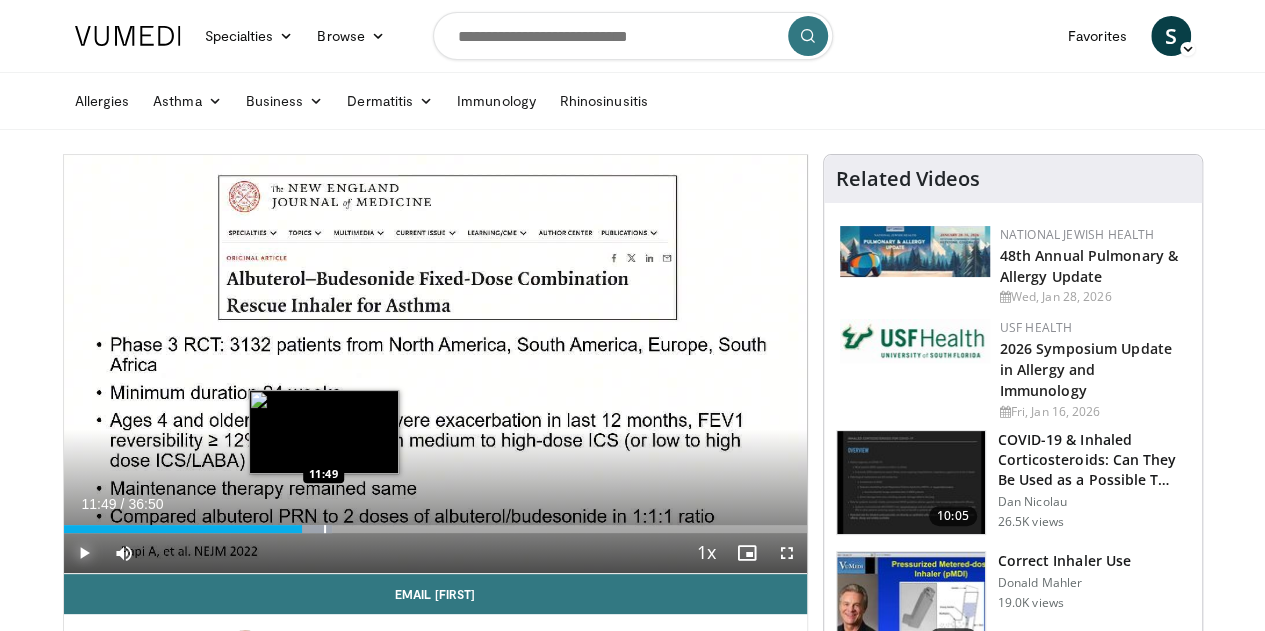 drag, startPoint x: 283, startPoint y: 563, endPoint x: 273, endPoint y: 561, distance: 10.198039 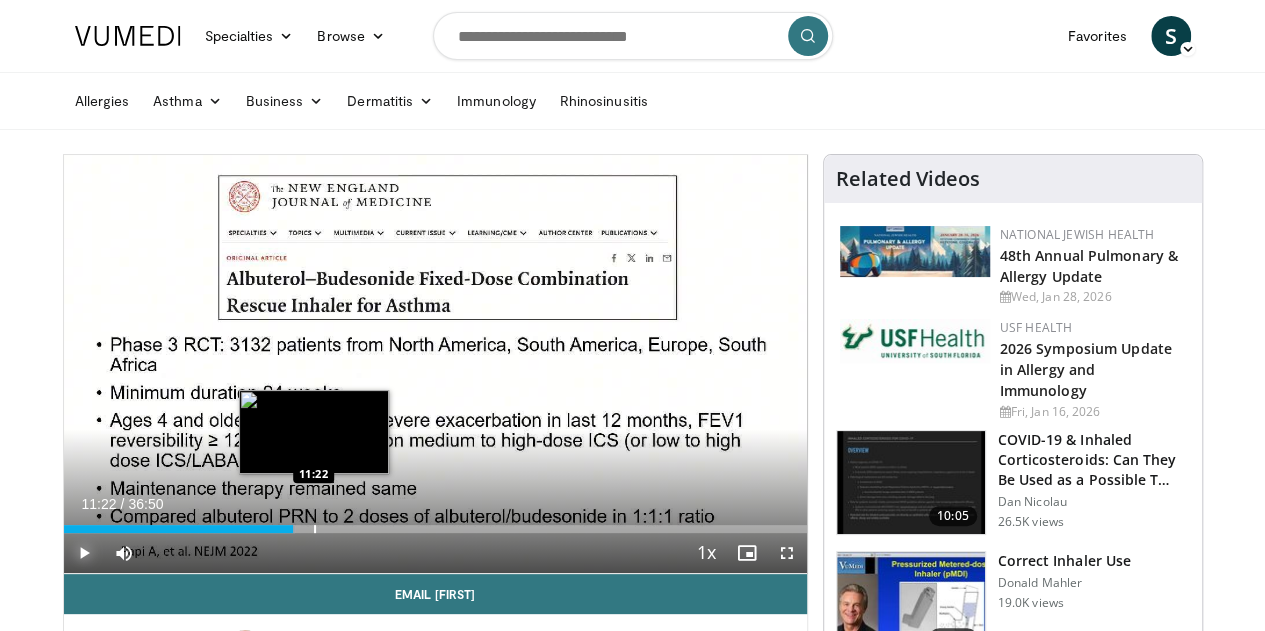 drag, startPoint x: 273, startPoint y: 567, endPoint x: 262, endPoint y: 567, distance: 11 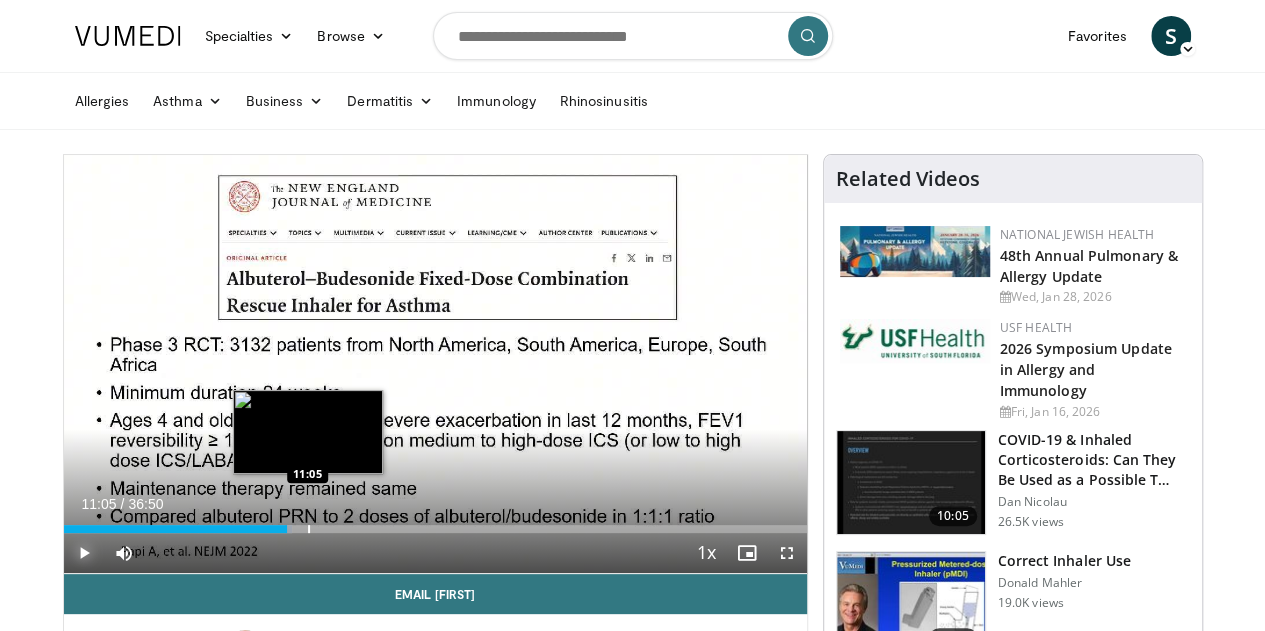 click at bounding box center [309, 529] 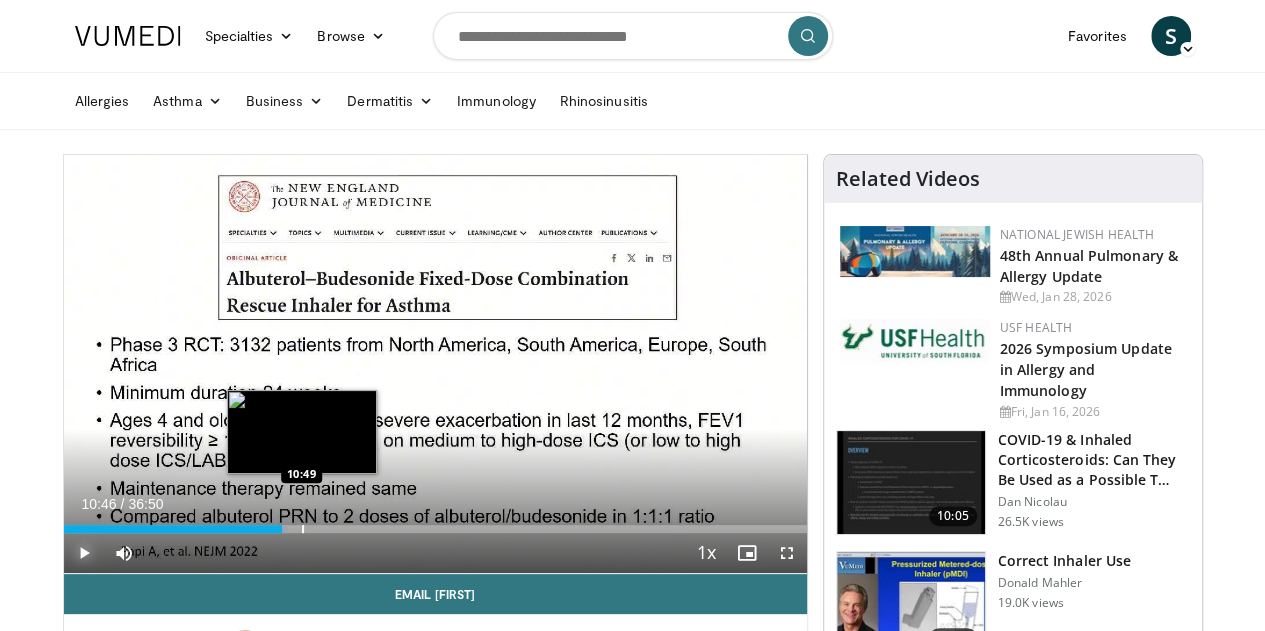 click on "Loaded :  30.25% 10:49 10:49" at bounding box center (435, 529) 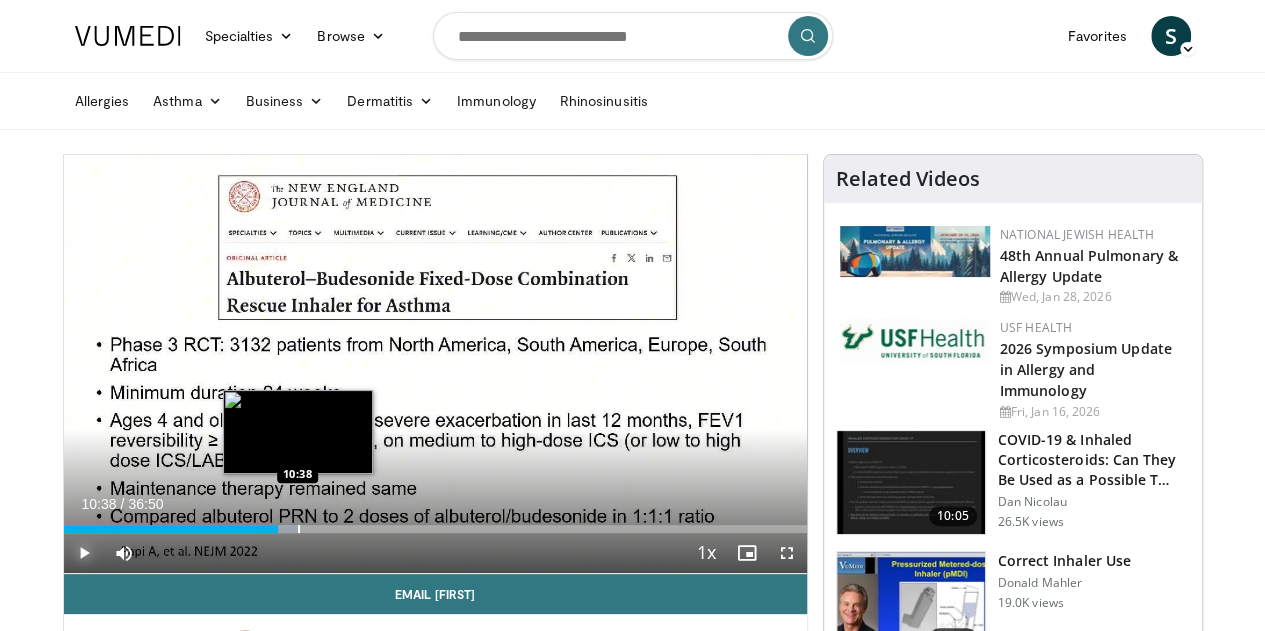 click on "Loaded :  31.61% 10:38 10:38" at bounding box center [435, 529] 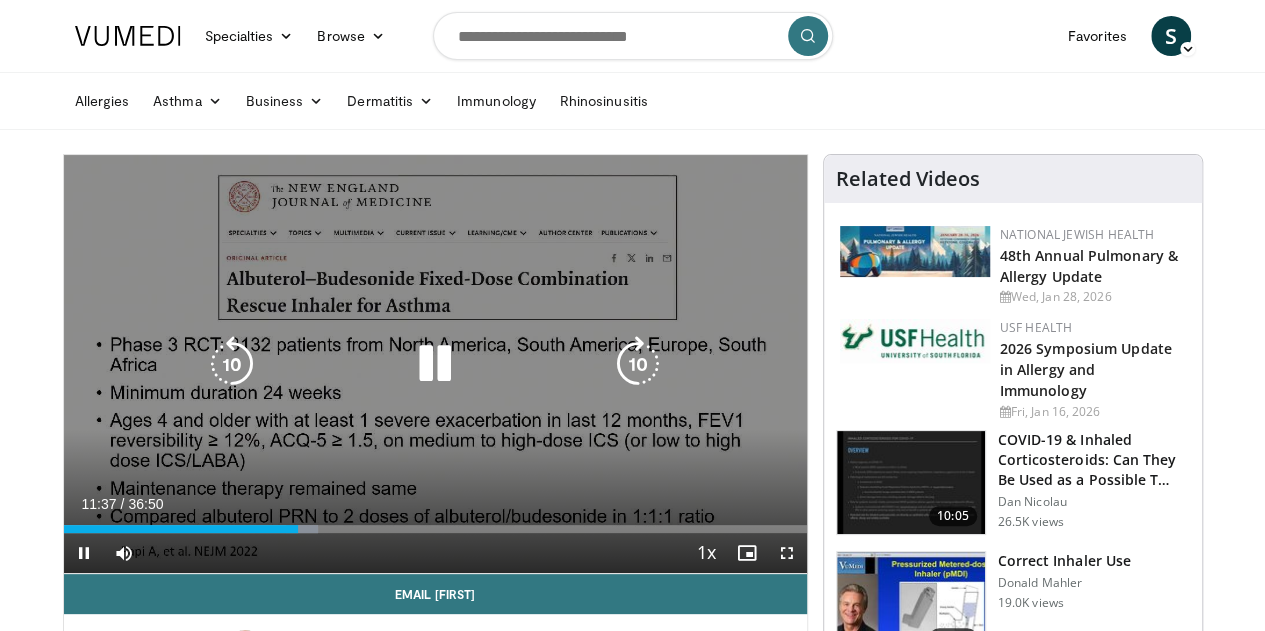 click at bounding box center (435, 364) 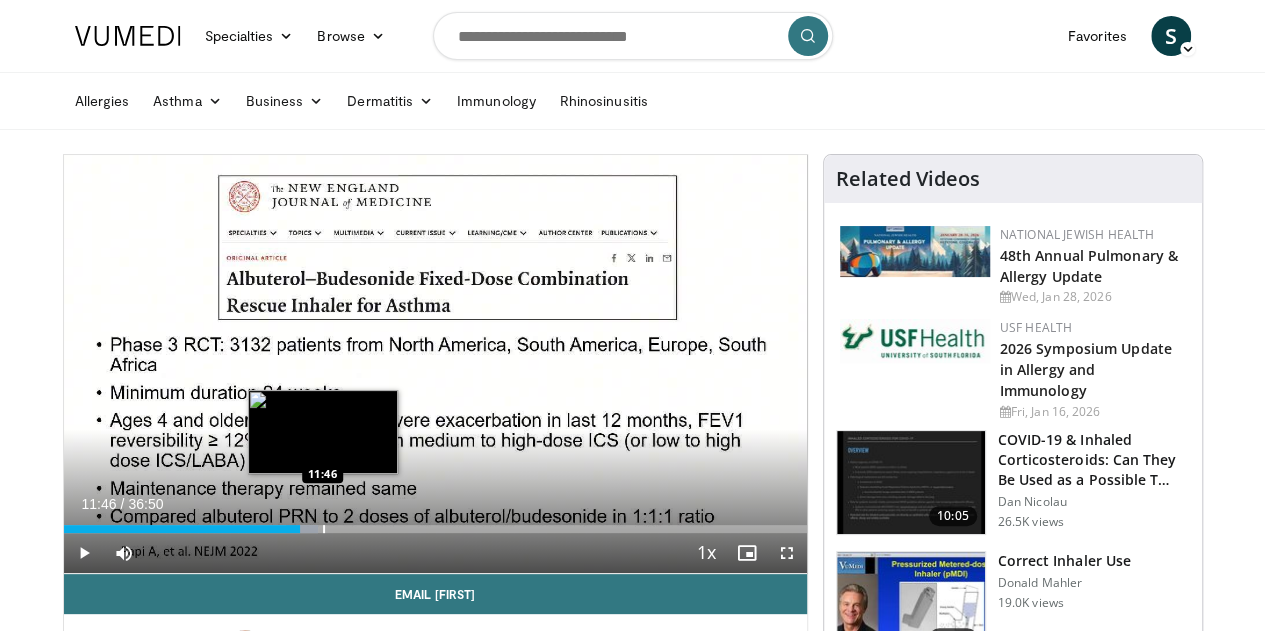 click at bounding box center (324, 529) 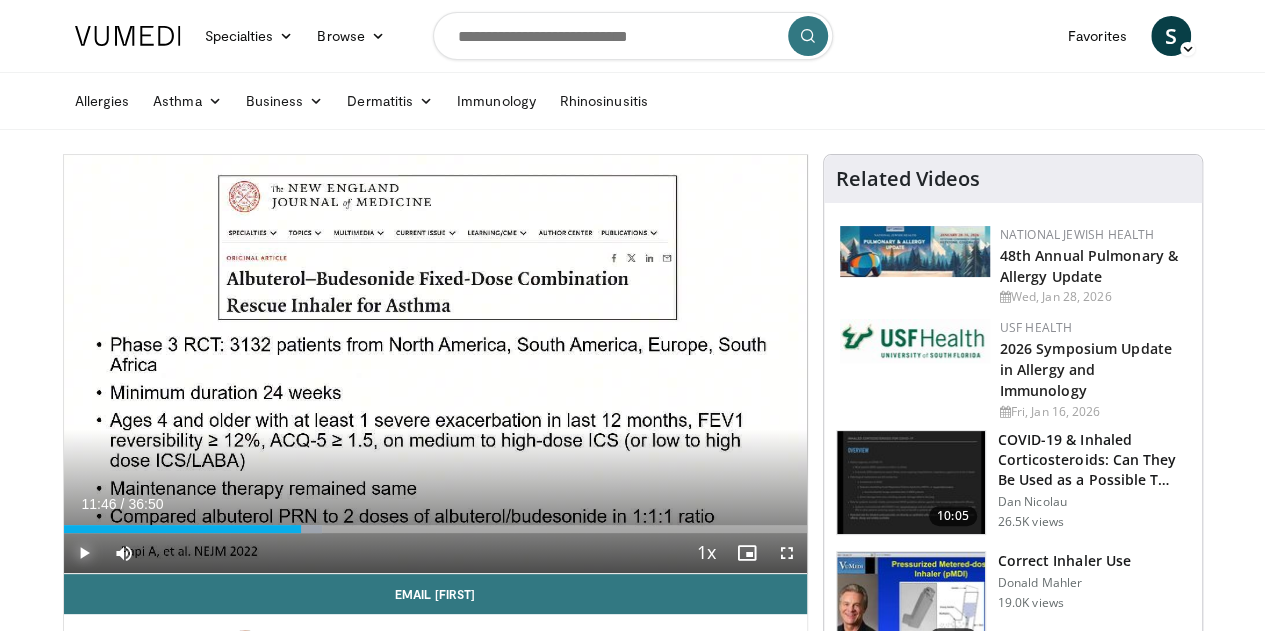 click at bounding box center [84, 553] 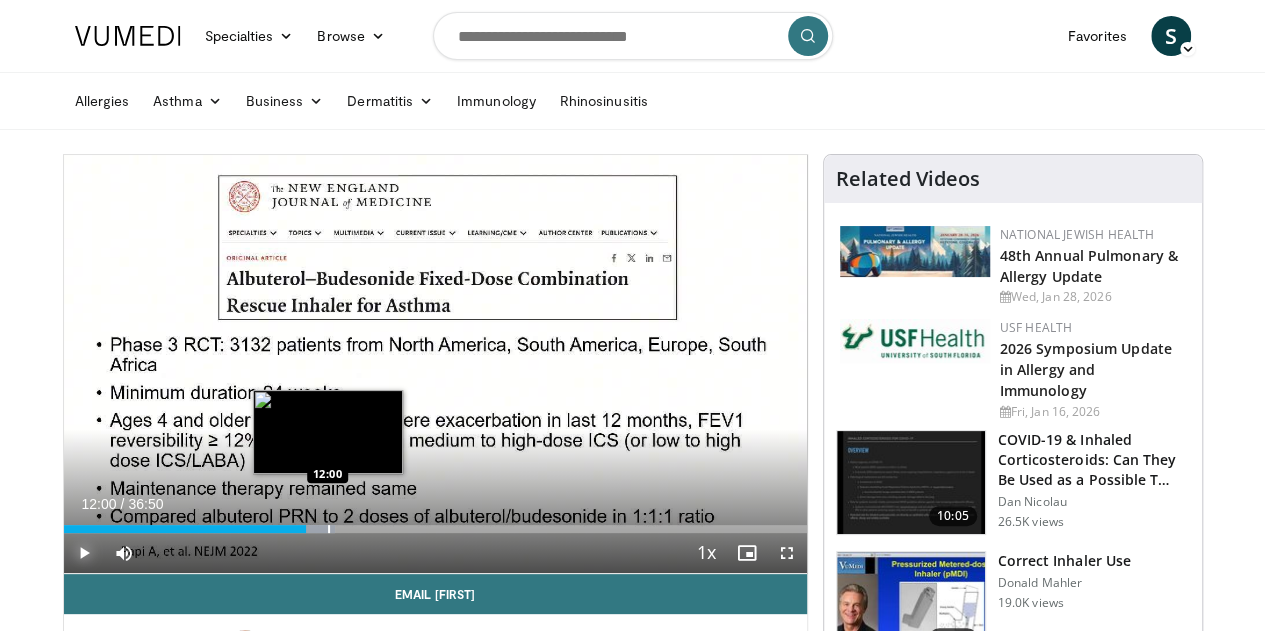 click at bounding box center (329, 529) 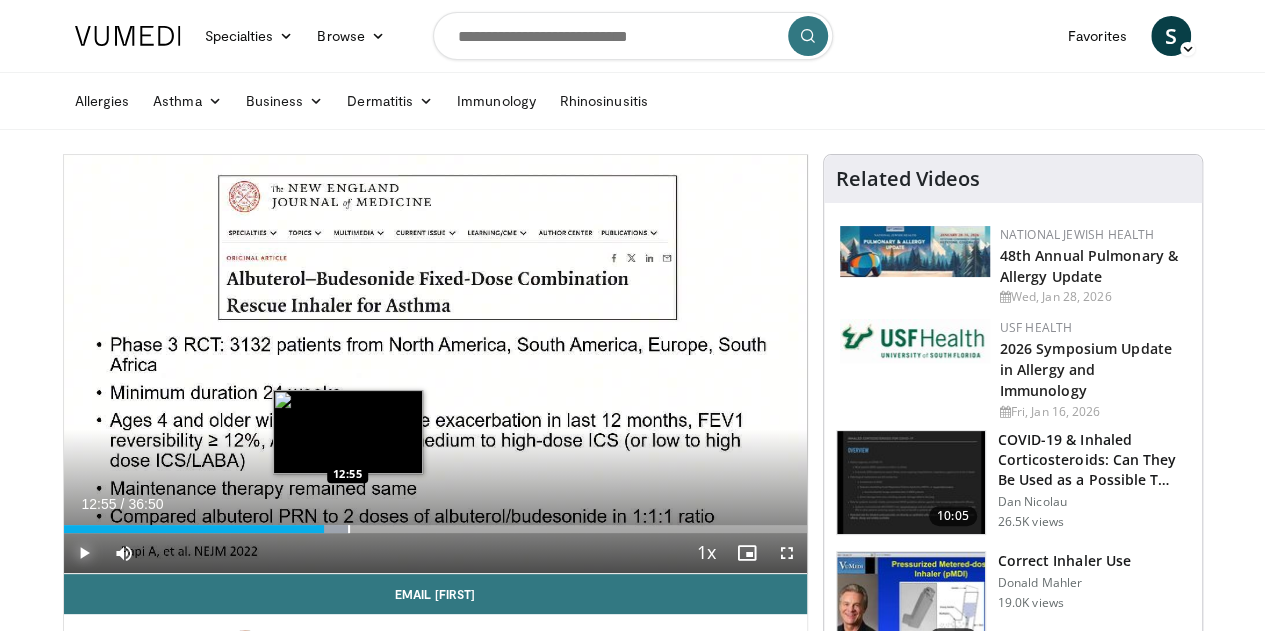 click on "Loaded :  38.38% 12:55 12:55" at bounding box center (435, 529) 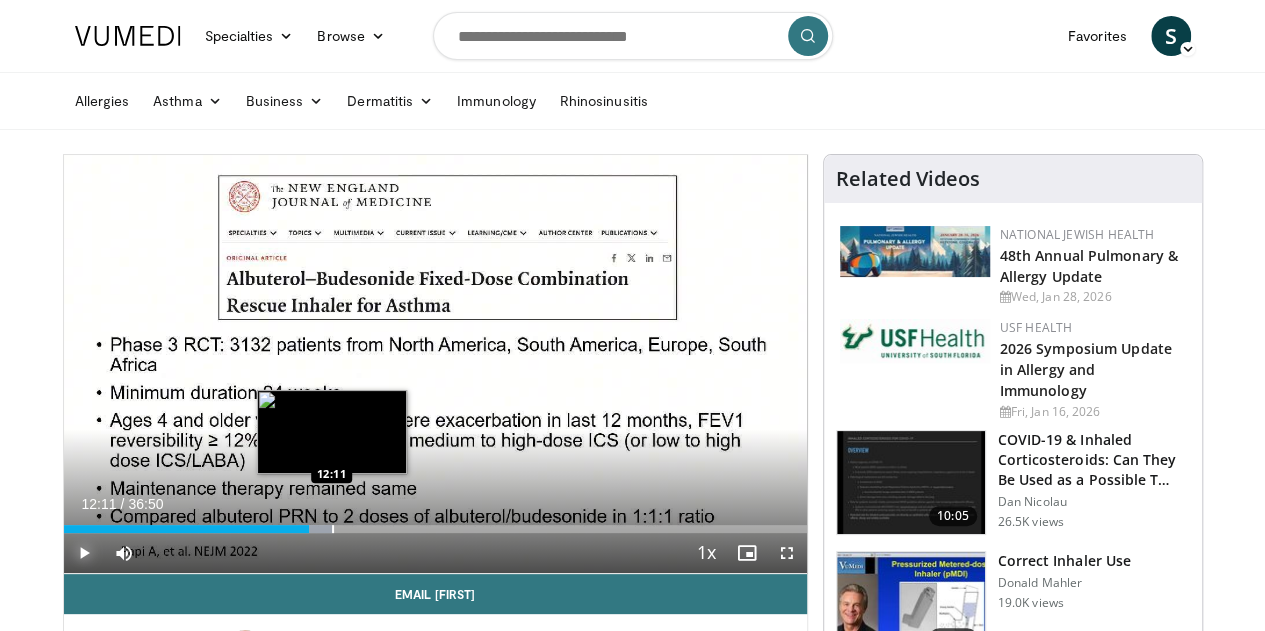 drag, startPoint x: 298, startPoint y: 567, endPoint x: 281, endPoint y: 559, distance: 18.788294 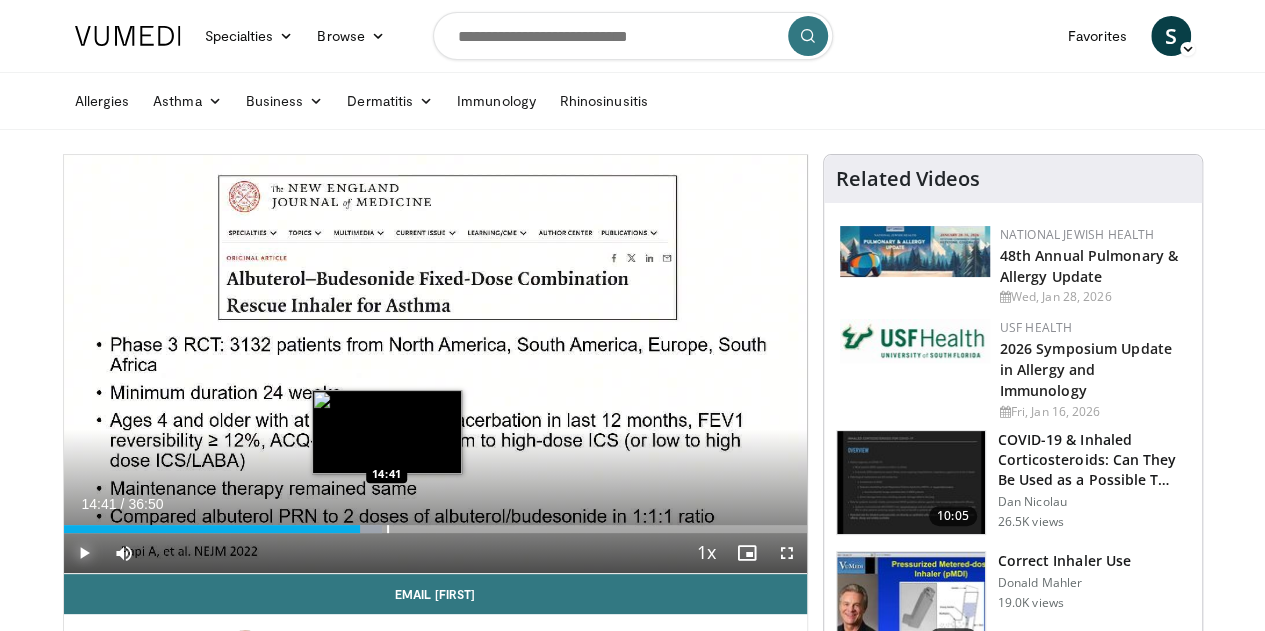drag, startPoint x: 304, startPoint y: 565, endPoint x: 336, endPoint y: 565, distance: 32 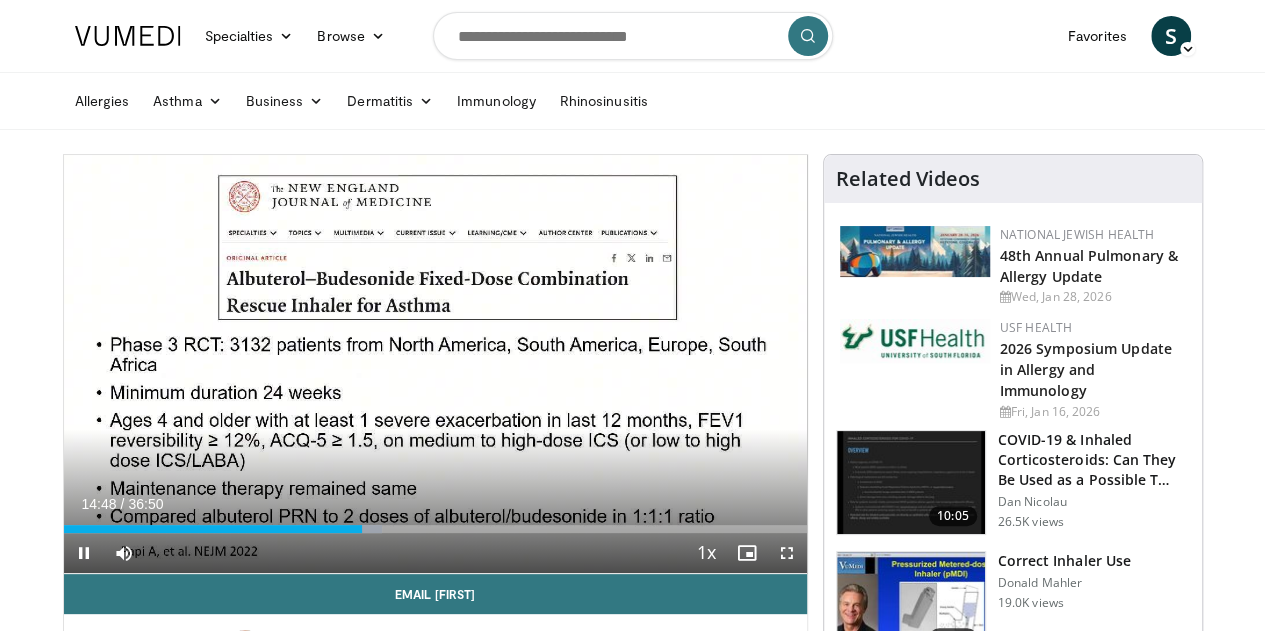 click on "Current Time  14:48 / Duration  36:50 Pause Skip Backward Skip Forward Mute 2% Loaded :  42.90% 14:48 14:47 Stream Type  LIVE Seek to live, currently behind live LIVE   1x Playback Rate 0.5x 0.75x 1x , selected 1.25x 1.5x 1.75x 2x Chapters Chapters Descriptions descriptions off , selected Captions captions settings , opens captions settings dialog captions off , selected Audio Track en (Main) , selected Fullscreen Enable picture-in-picture mode" at bounding box center [435, 553] 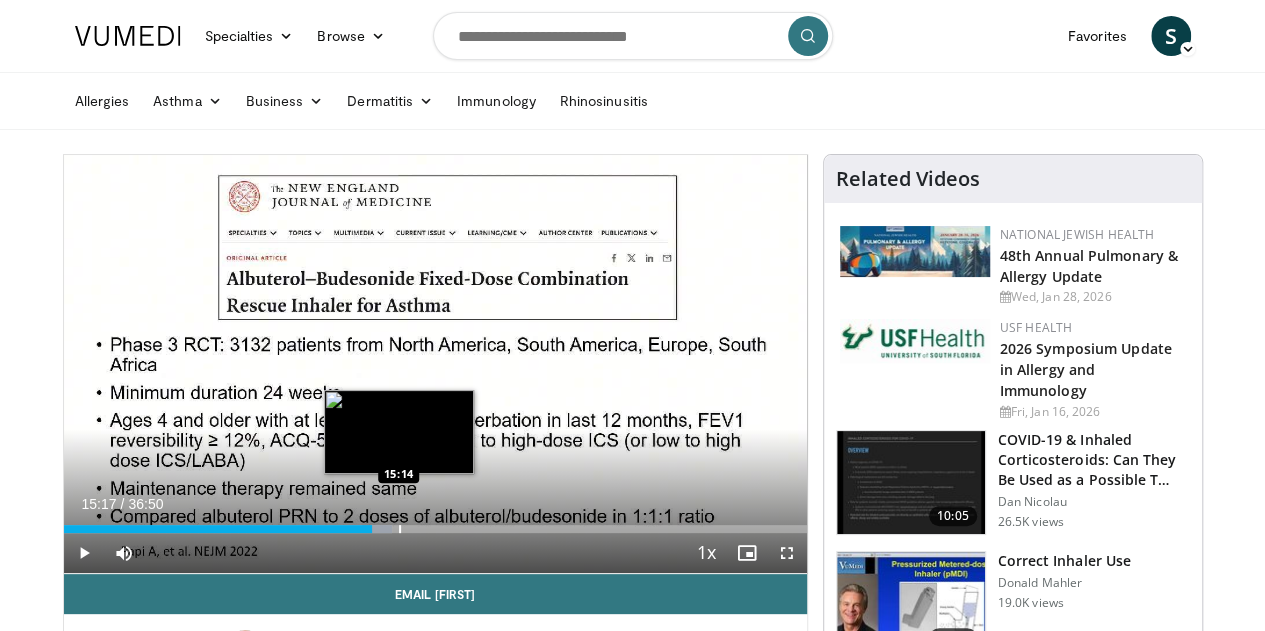 drag, startPoint x: 338, startPoint y: 567, endPoint x: 348, endPoint y: 568, distance: 10.049875 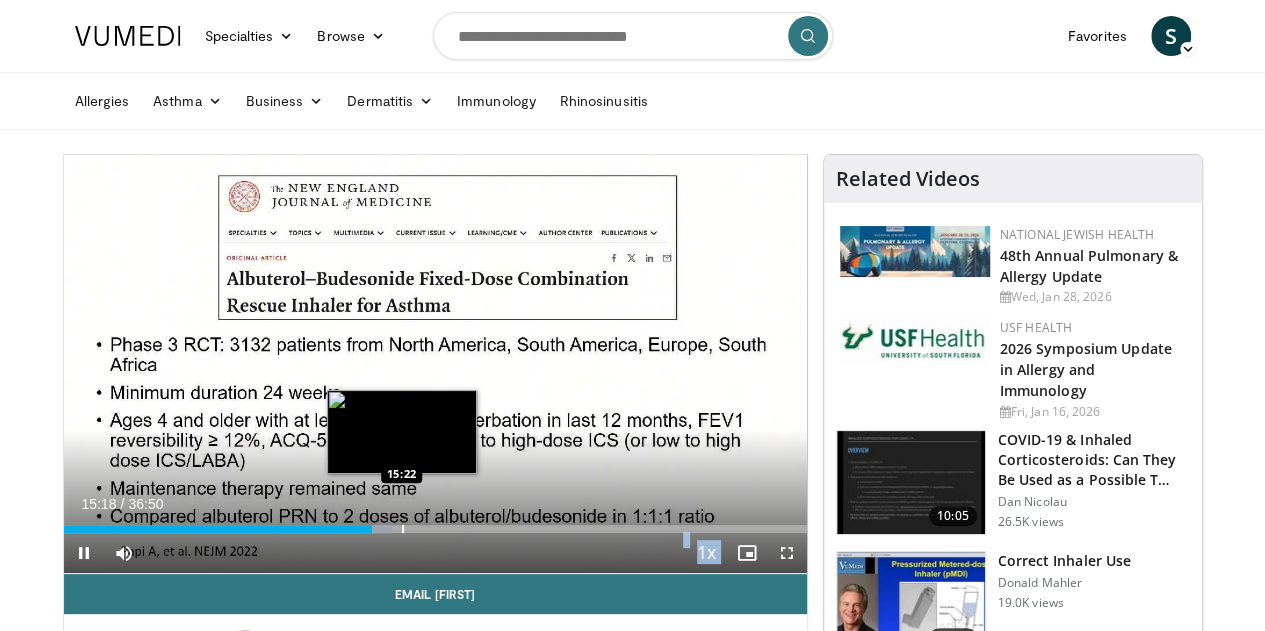 click on "**********" at bounding box center [435, 364] 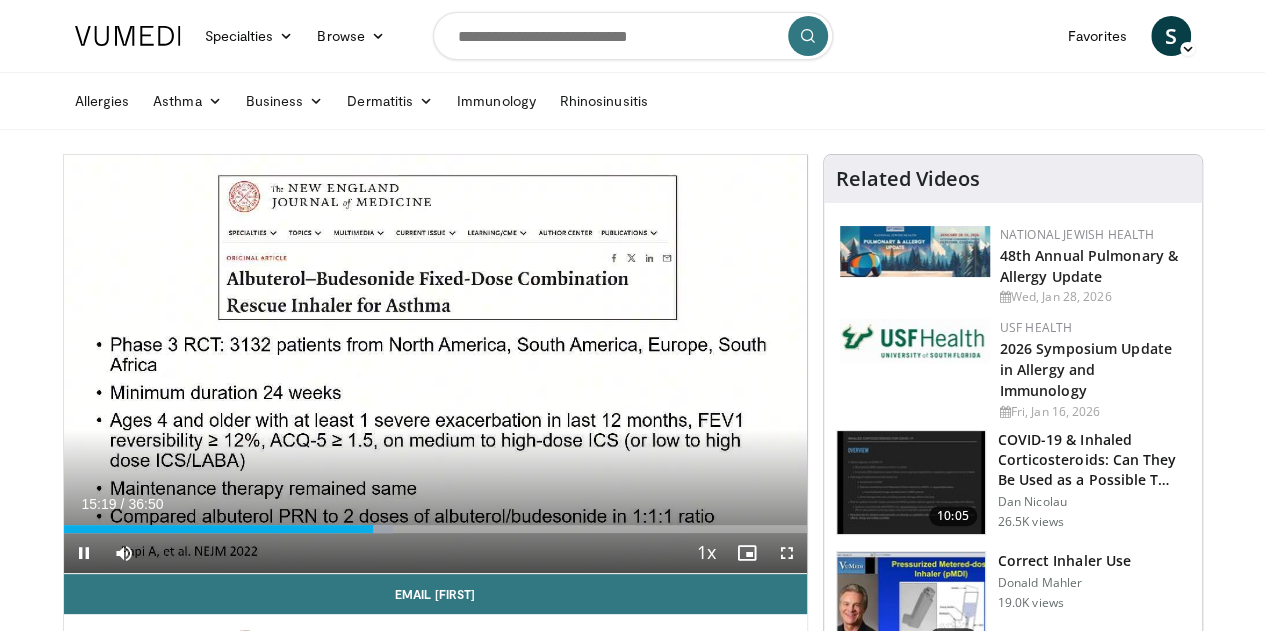 click on "**********" at bounding box center [435, 364] 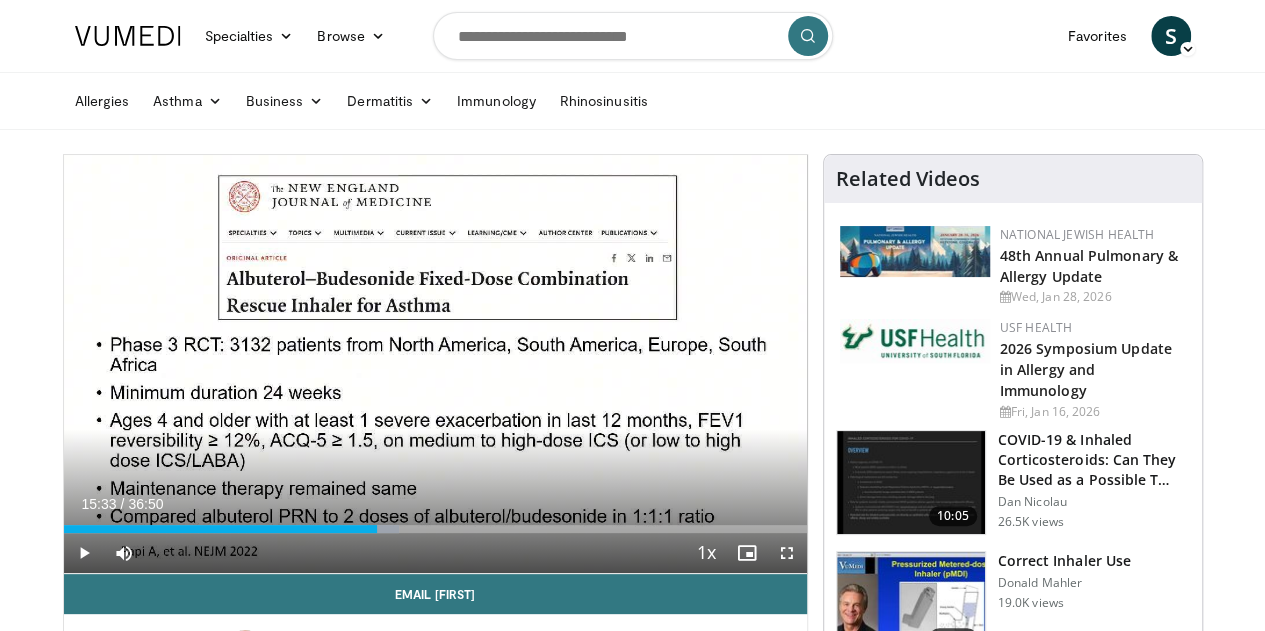 click on "Current Time  15:33 / Duration  36:50 Play Skip Backward Skip Forward Mute 2% Loaded :  45.16% 15:33 15:22 Stream Type  LIVE Seek to live, currently behind live LIVE   1x Playback Rate 0.5x 0.75x 1x , selected 1.25x 1.5x 1.75x 2x Chapters Chapters Descriptions descriptions off , selected Captions captions settings , opens captions settings dialog captions off , selected Audio Track en (Main) , selected Fullscreen Enable picture-in-picture mode" at bounding box center (435, 553) 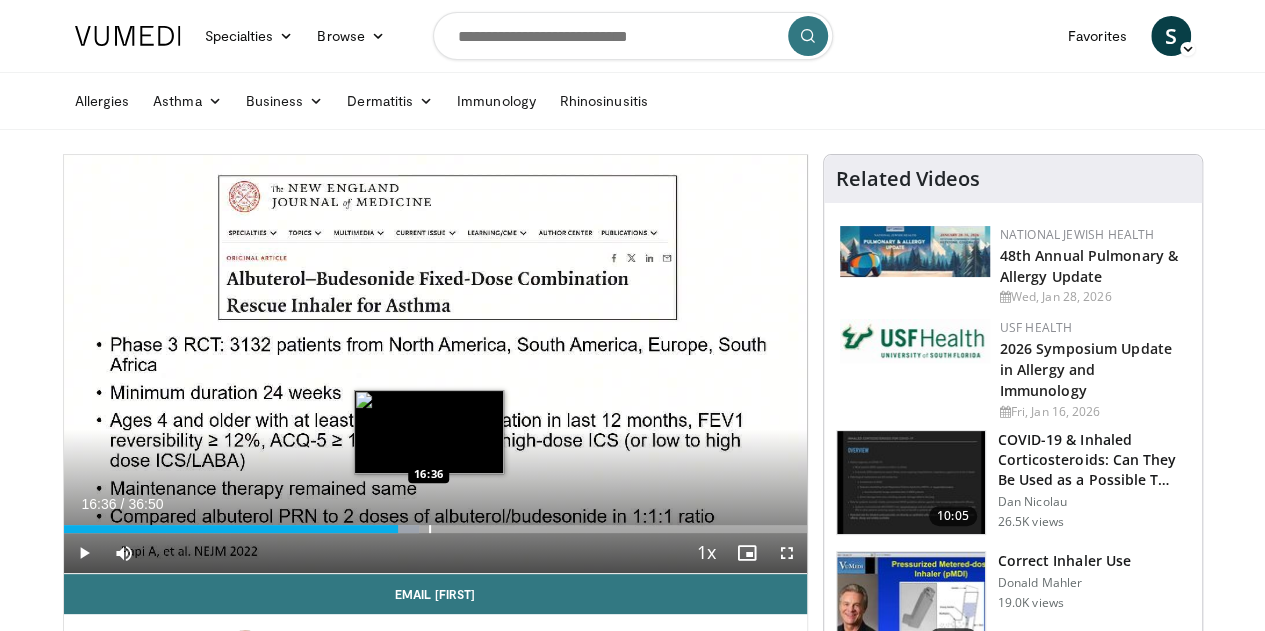 drag, startPoint x: 351, startPoint y: 566, endPoint x: 378, endPoint y: 567, distance: 27.018513 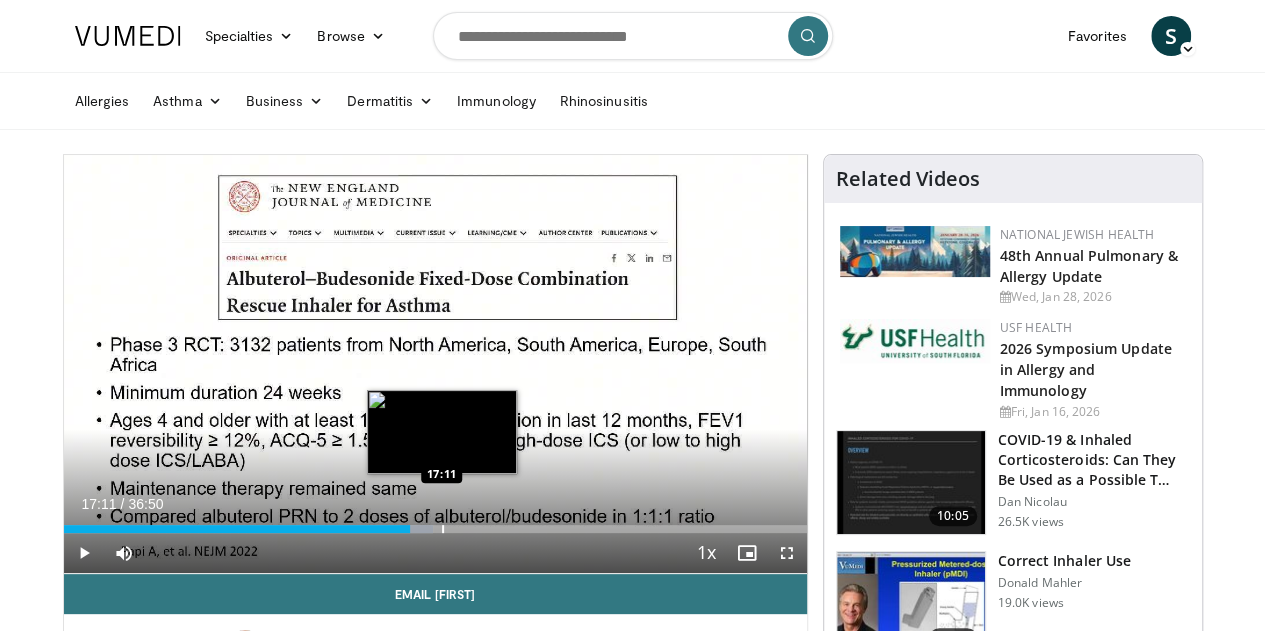 drag, startPoint x: 378, startPoint y: 565, endPoint x: 390, endPoint y: 564, distance: 12.0415945 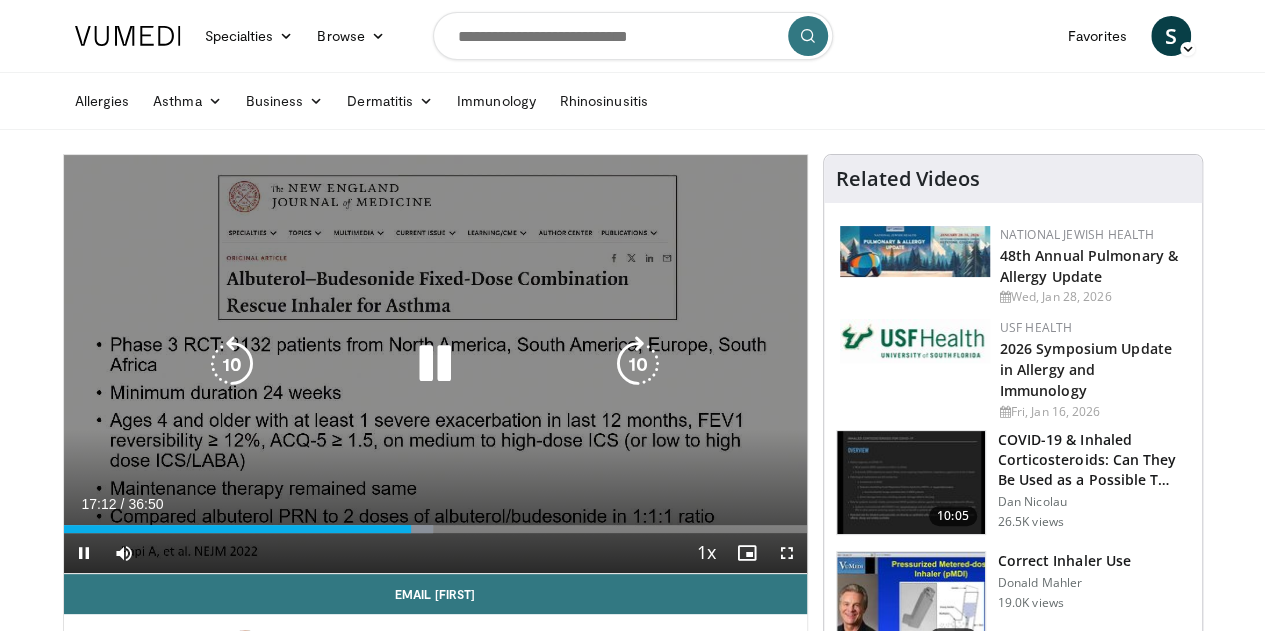 click on "10 seconds
Tap to unmute" at bounding box center (435, 364) 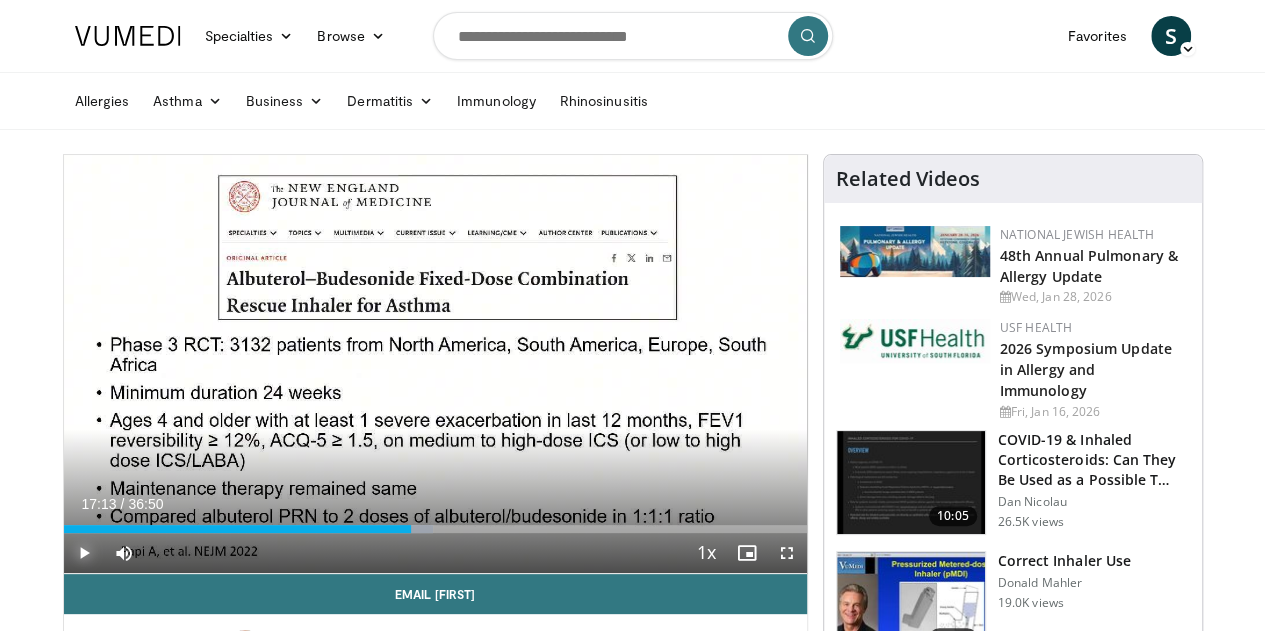 click at bounding box center [84, 553] 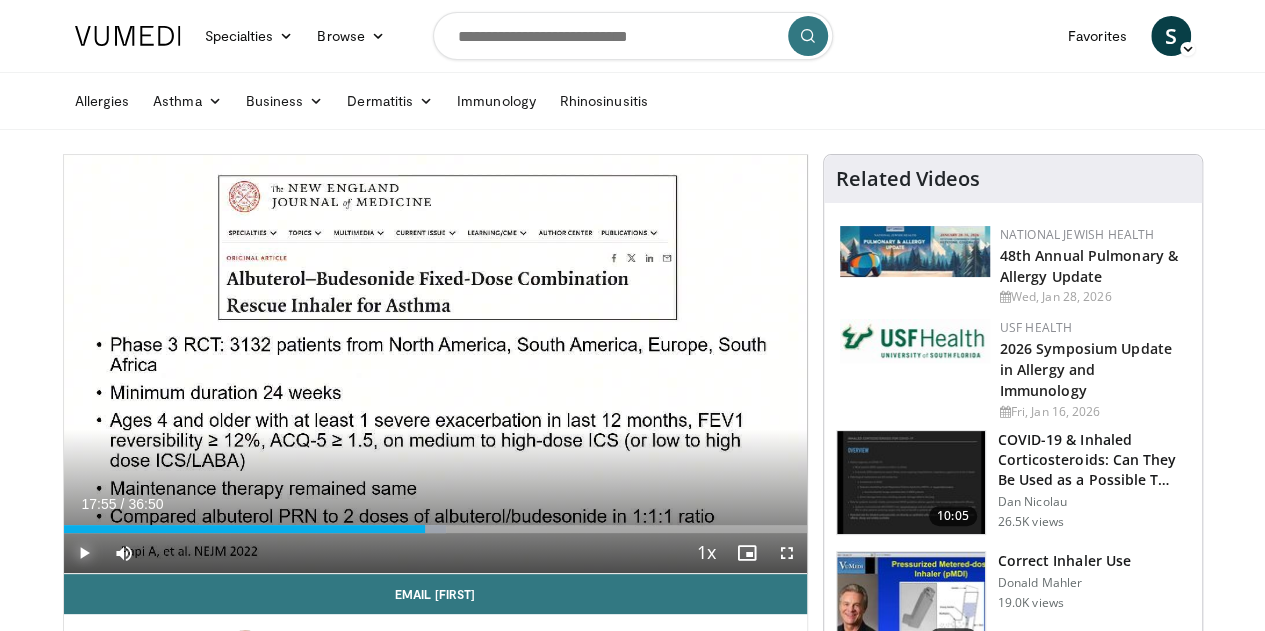 click on "Current Time  17:55 / Duration  36:50 Play Skip Backward Skip Forward Mute 2% Loaded :  51.48% 17:55 17:44 Stream Type  LIVE Seek to live, currently behind live LIVE   1x Playback Rate 0.5x 0.75x 1x , selected 1.25x 1.5x 1.75x 2x Chapters Chapters Descriptions descriptions off , selected Captions captions settings , opens captions settings dialog captions off , selected Audio Track en (Main) , selected Fullscreen Enable picture-in-picture mode" at bounding box center [435, 553] 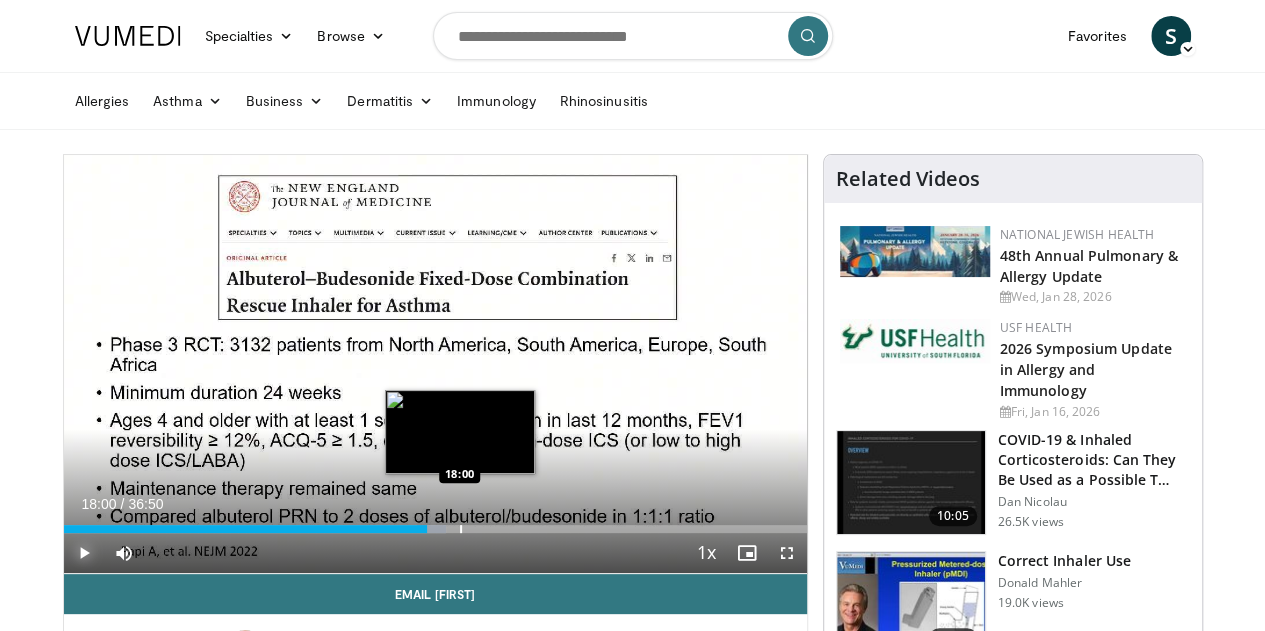 click at bounding box center (461, 529) 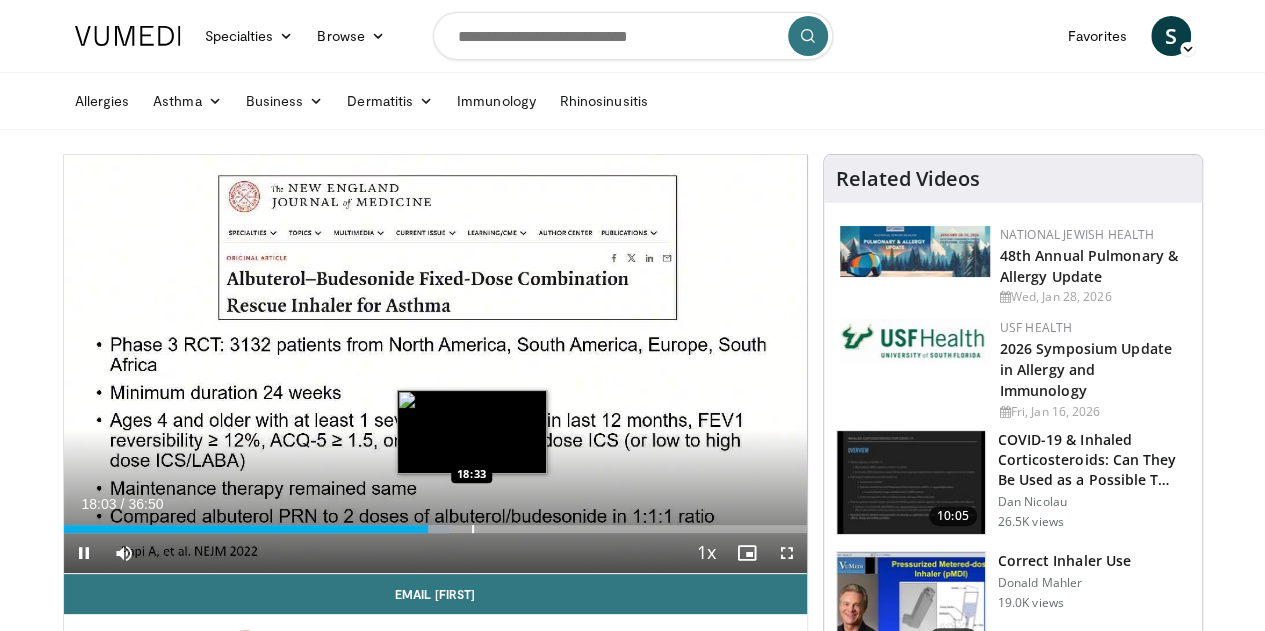 drag, startPoint x: 408, startPoint y: 566, endPoint x: 420, endPoint y: 566, distance: 12 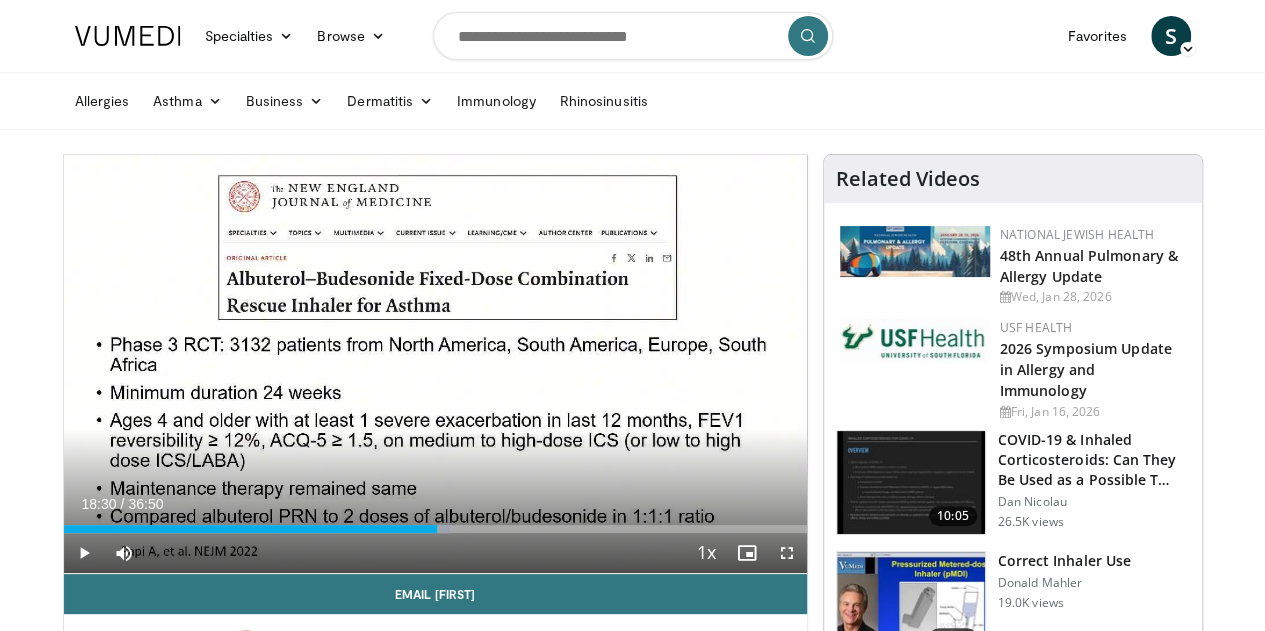 click on "Loaded :  52.02% 18:22 18:30" at bounding box center (435, 529) 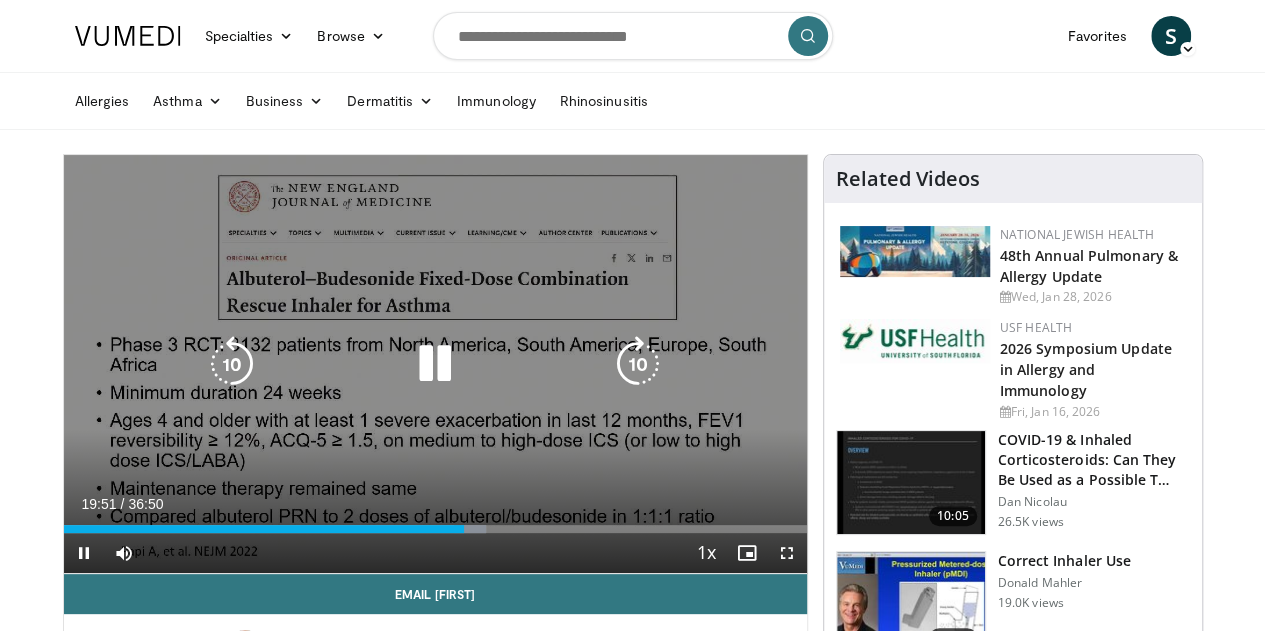 click at bounding box center [435, 364] 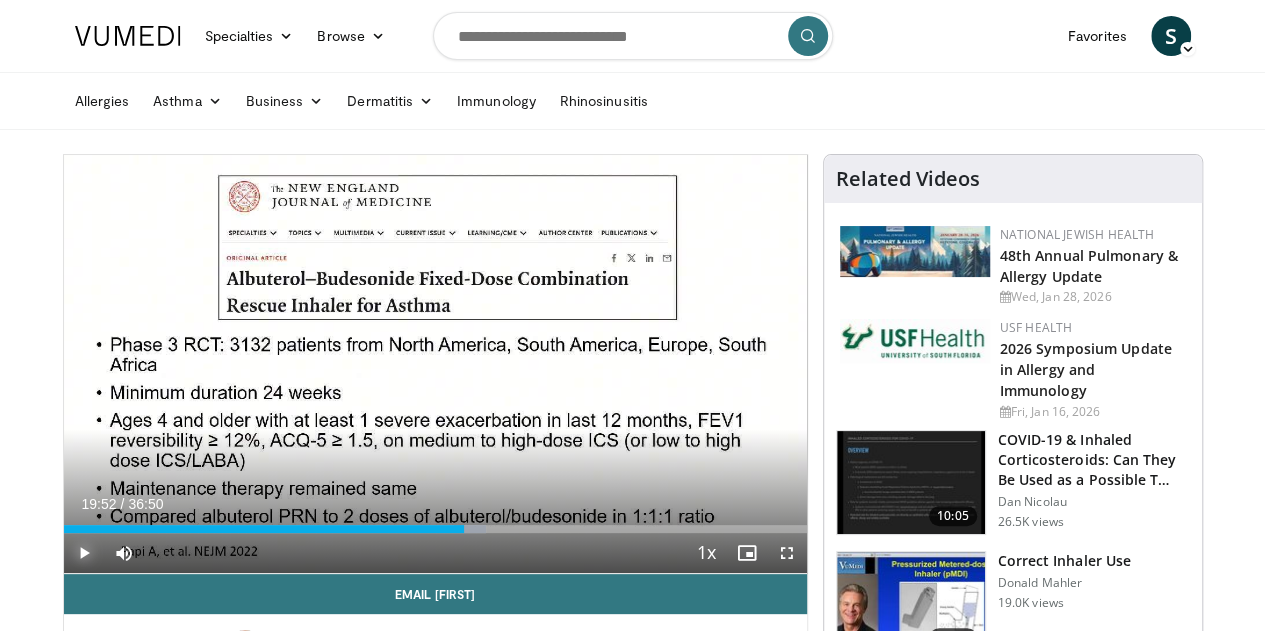 click at bounding box center [84, 553] 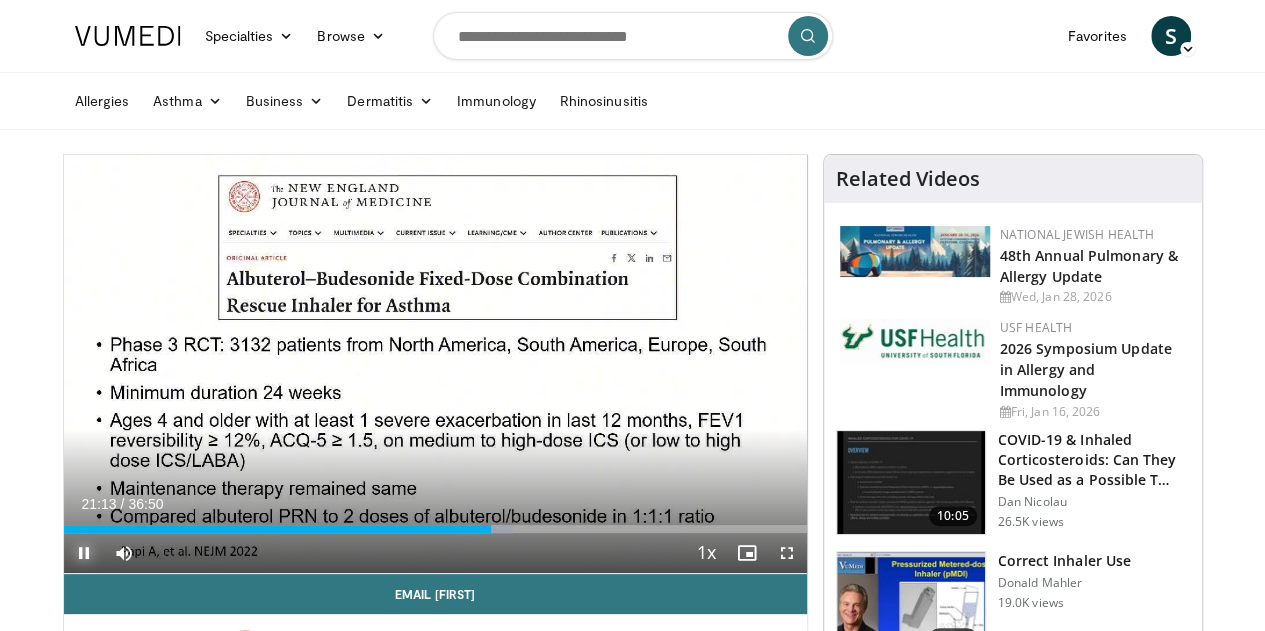click at bounding box center (84, 553) 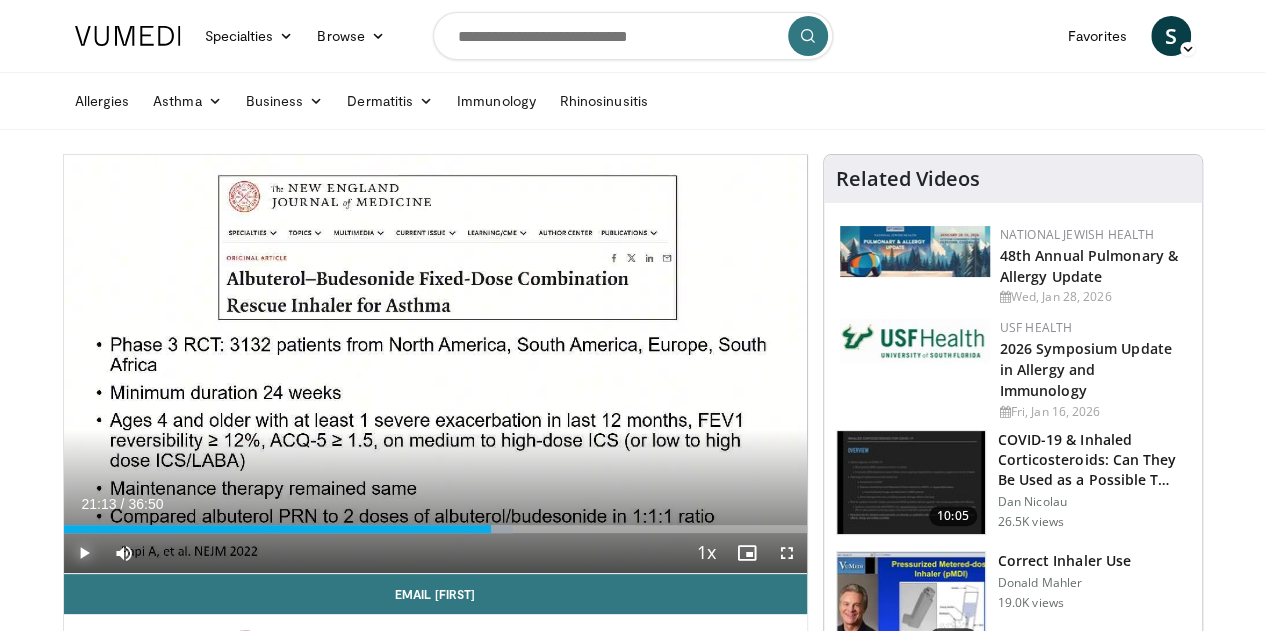 click at bounding box center [84, 553] 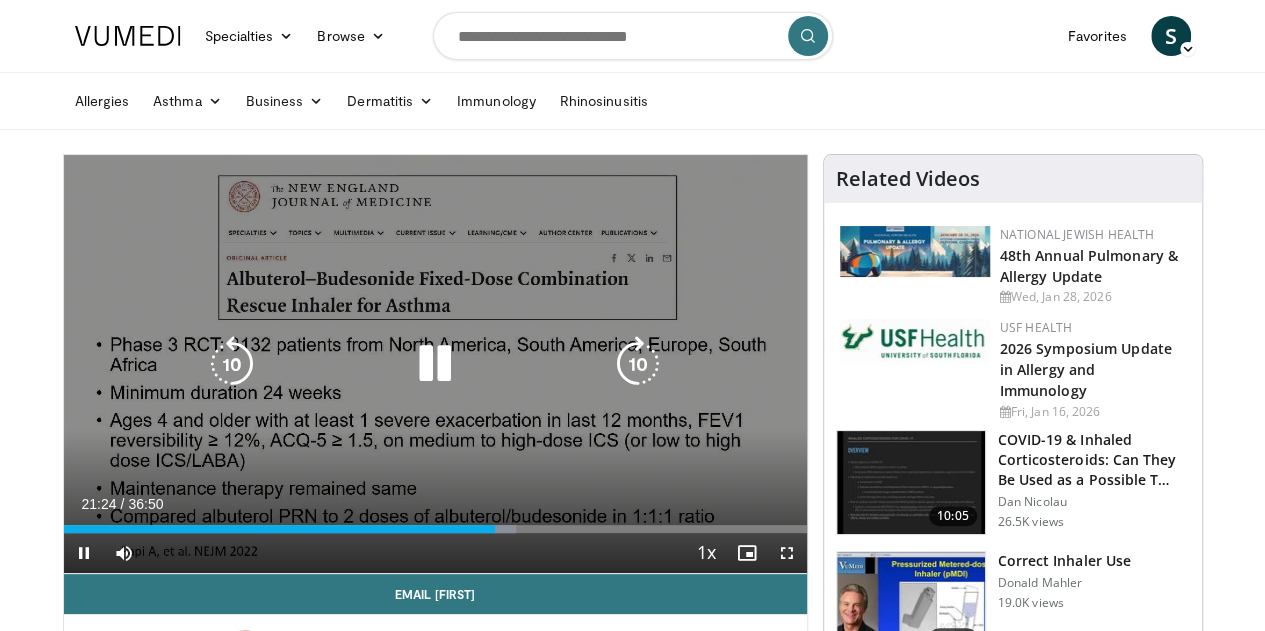 click at bounding box center [435, 364] 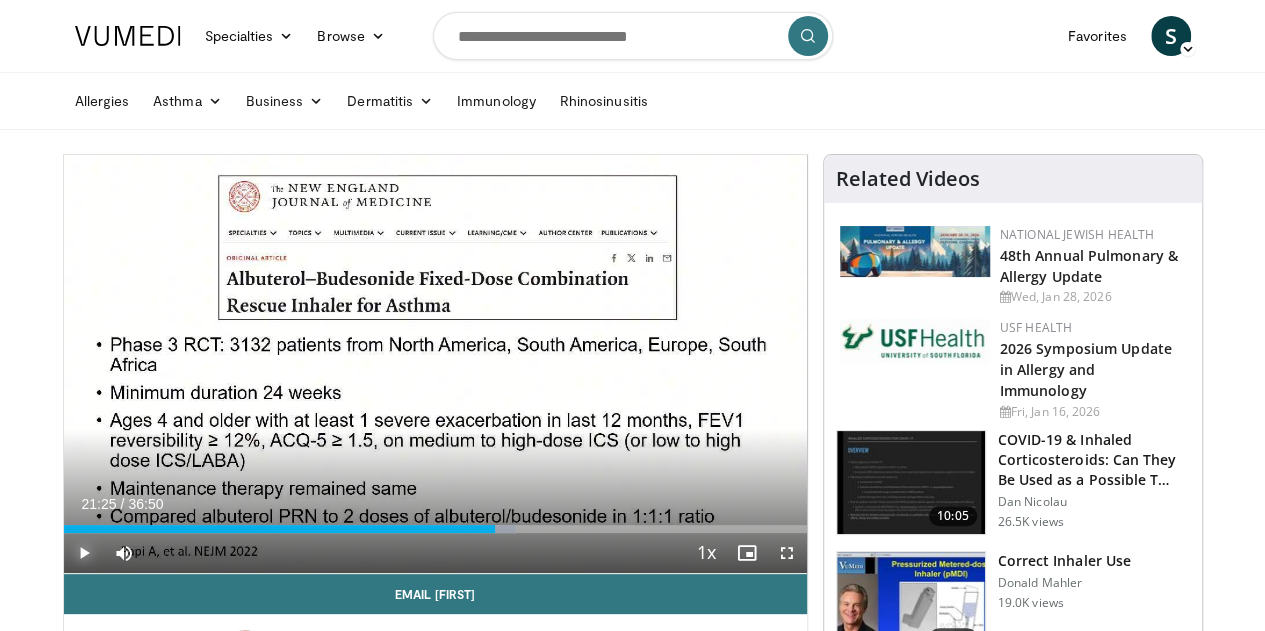 click at bounding box center (84, 553) 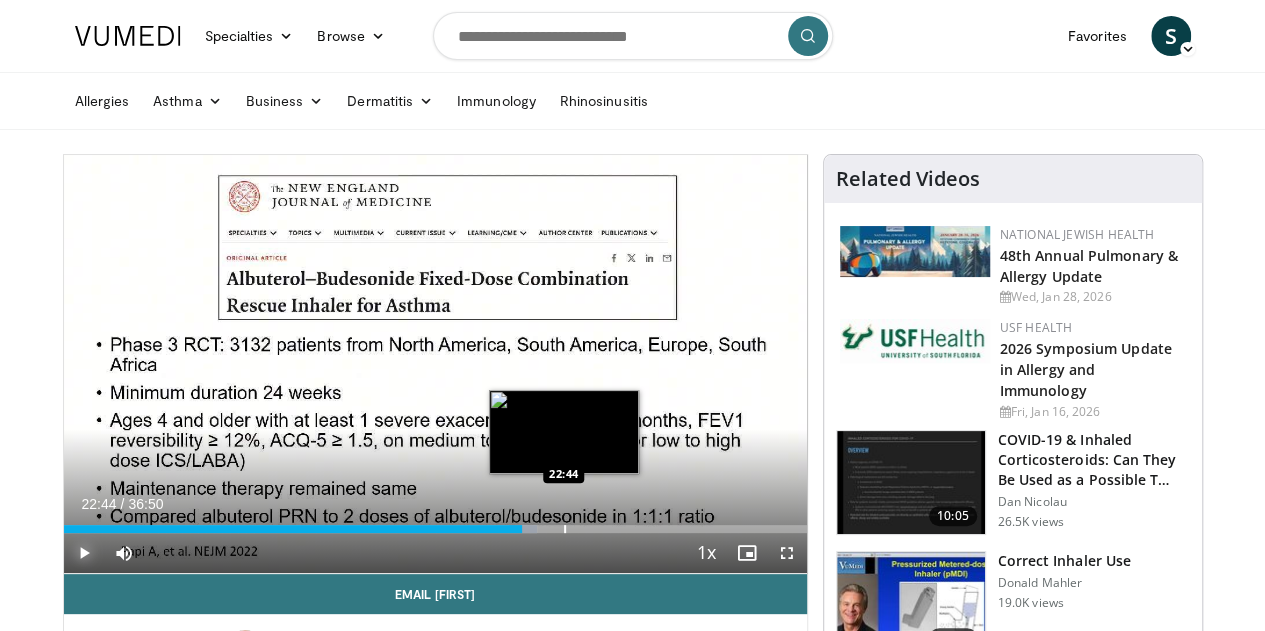 click at bounding box center (565, 529) 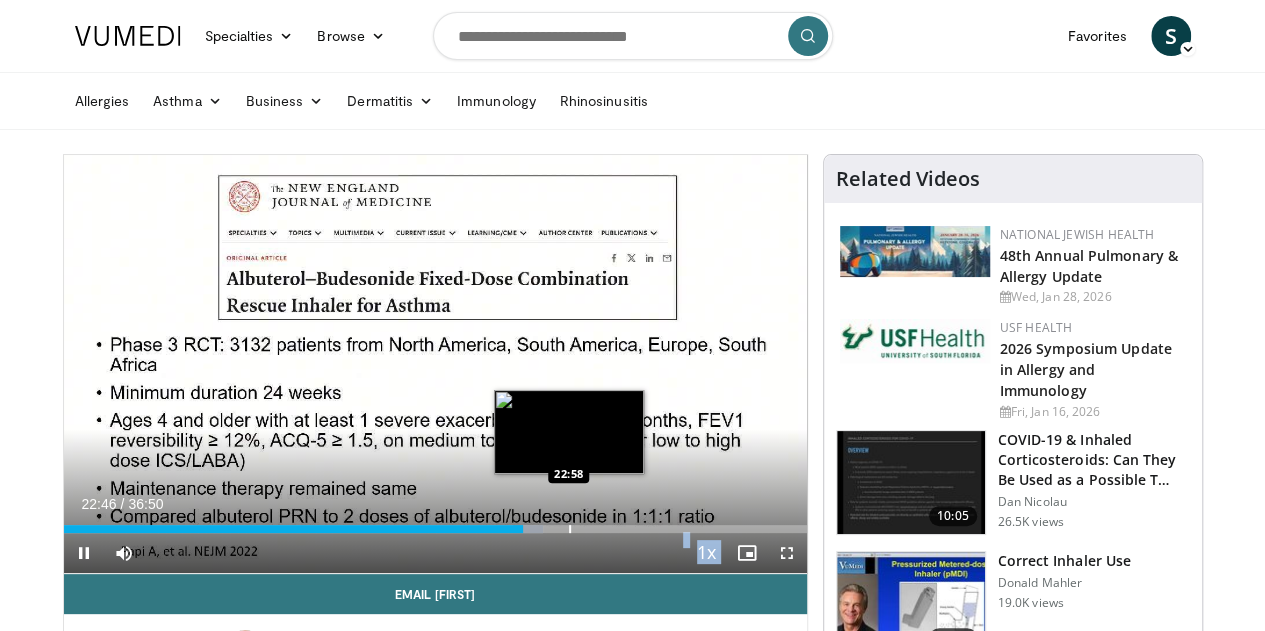 click on "**********" at bounding box center (435, 364) 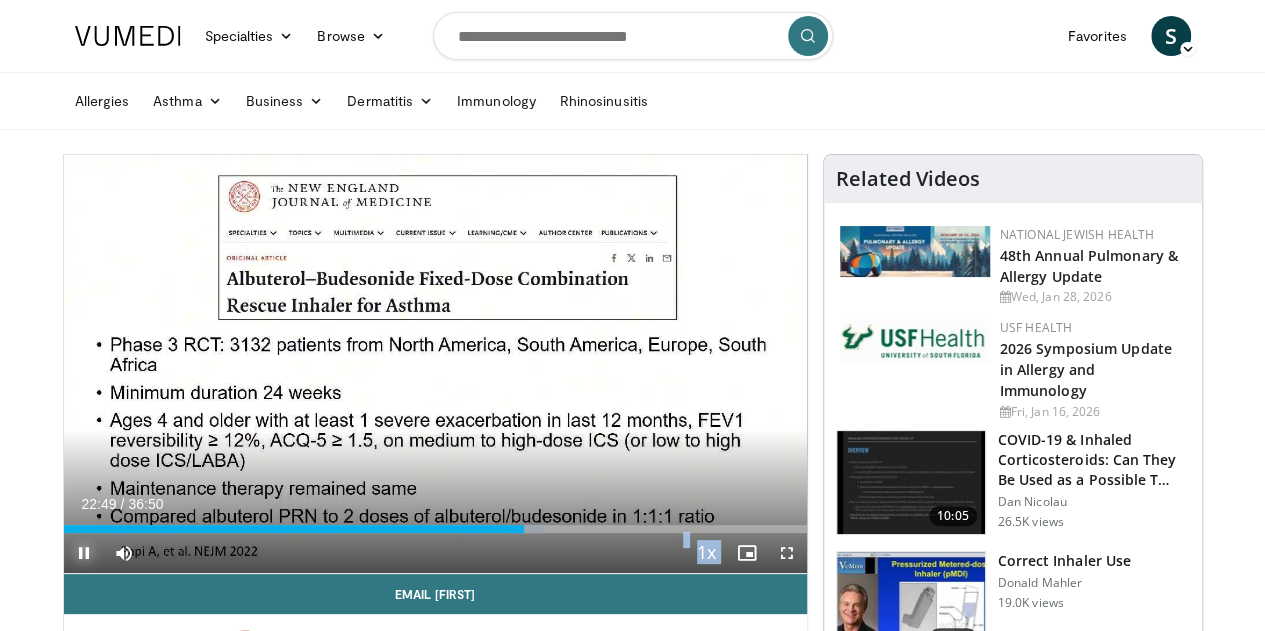 click at bounding box center [84, 553] 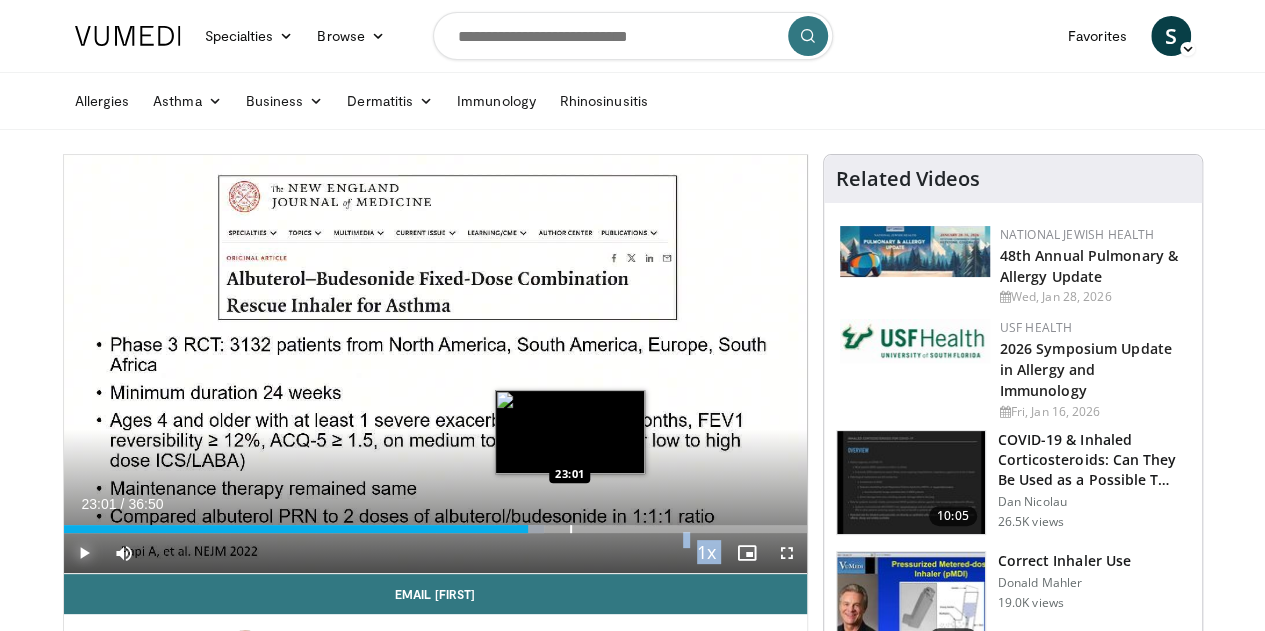 click at bounding box center [571, 529] 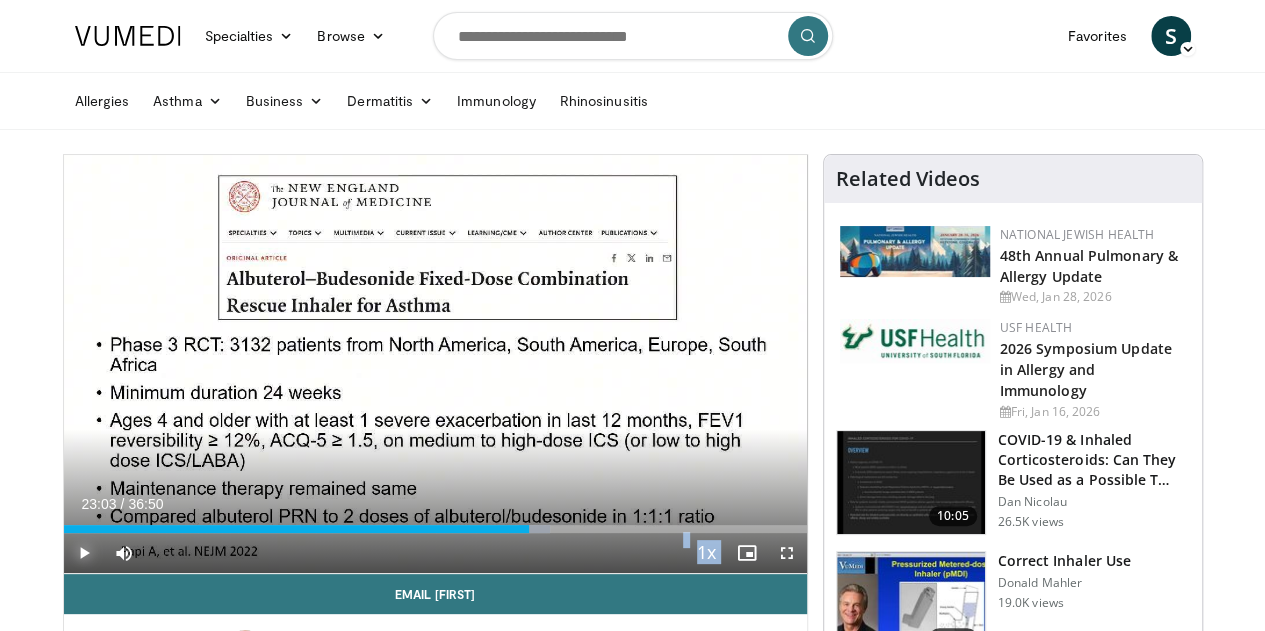 click at bounding box center [84, 553] 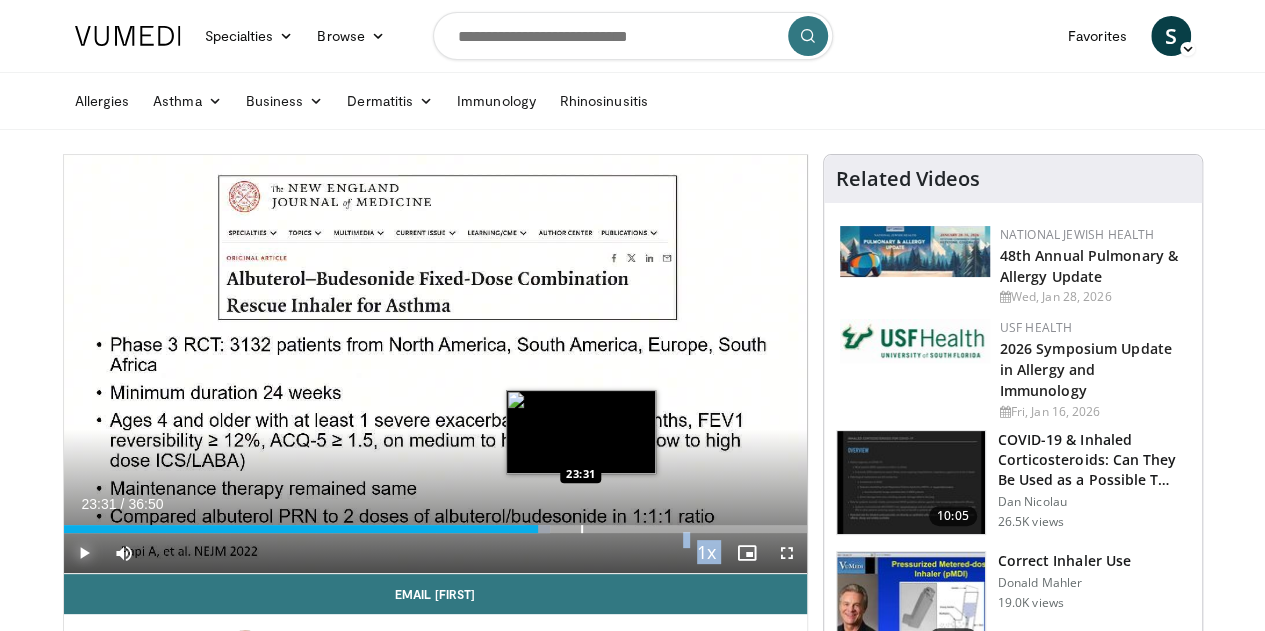 click at bounding box center (582, 529) 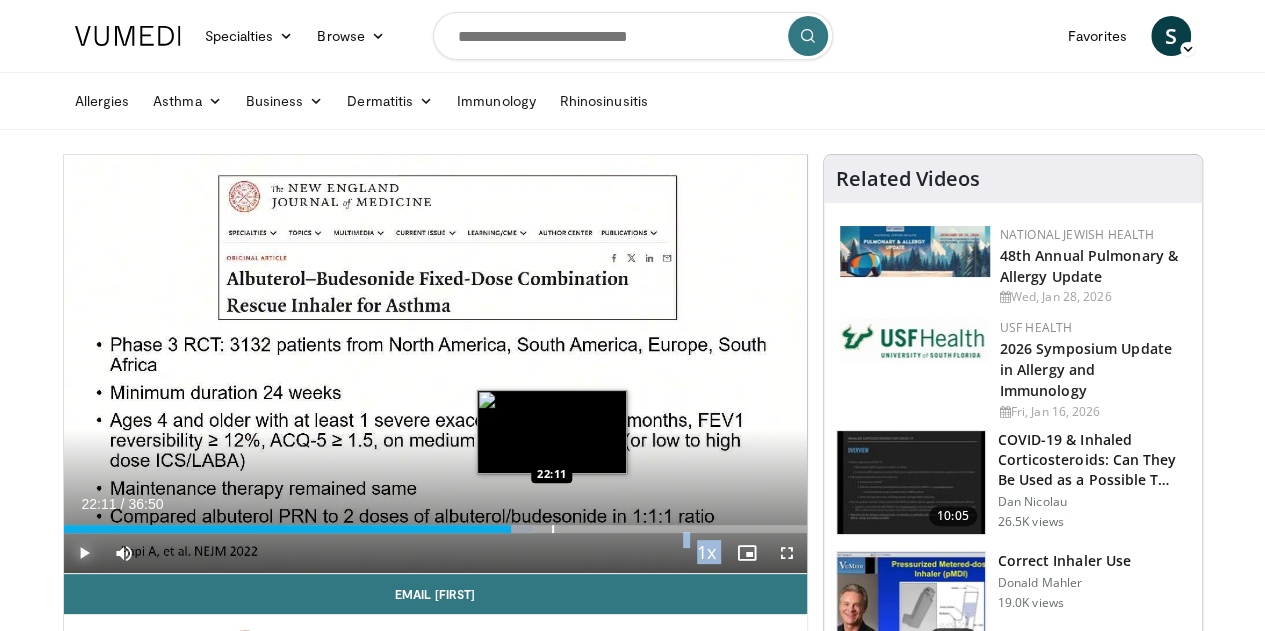 drag, startPoint x: 530, startPoint y: 568, endPoint x: 500, endPoint y: 561, distance: 30.805843 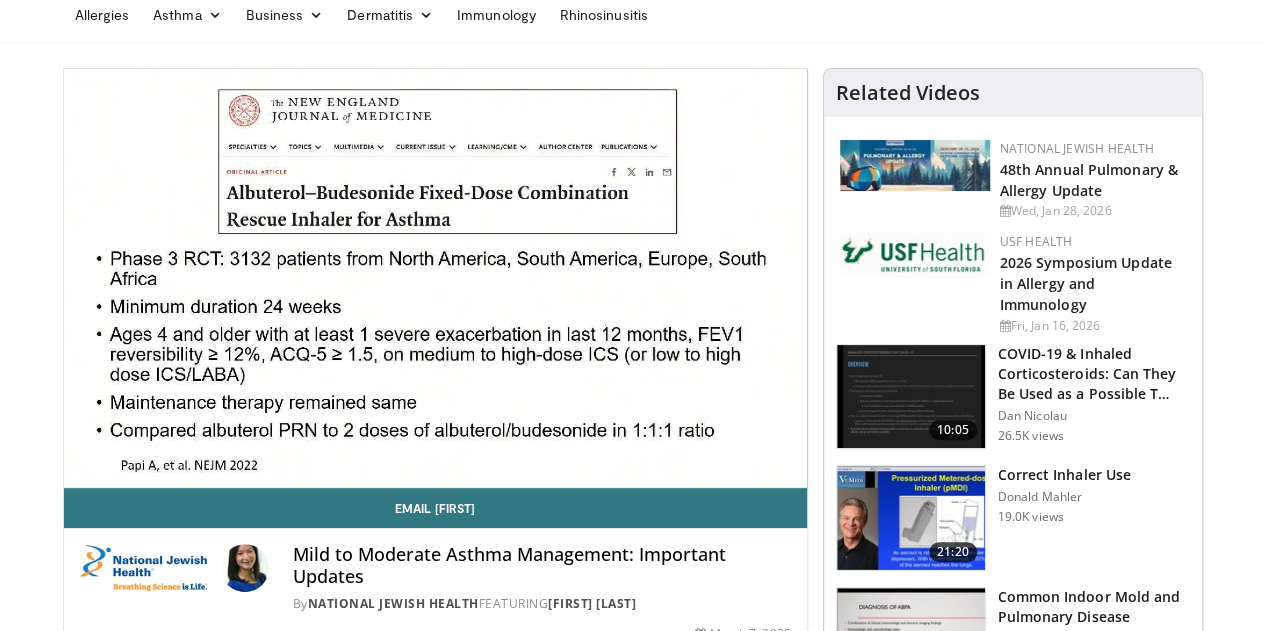 scroll, scrollTop: 170, scrollLeft: 0, axis: vertical 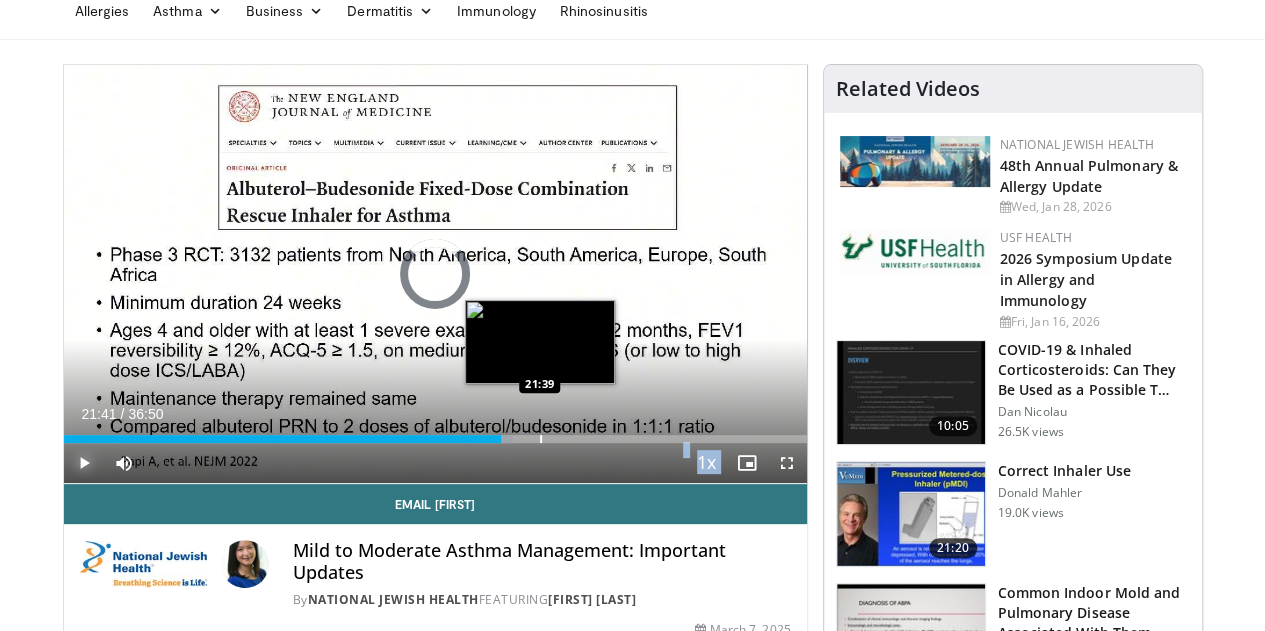 drag, startPoint x: 503, startPoint y: 477, endPoint x: 489, endPoint y: 472, distance: 14.866069 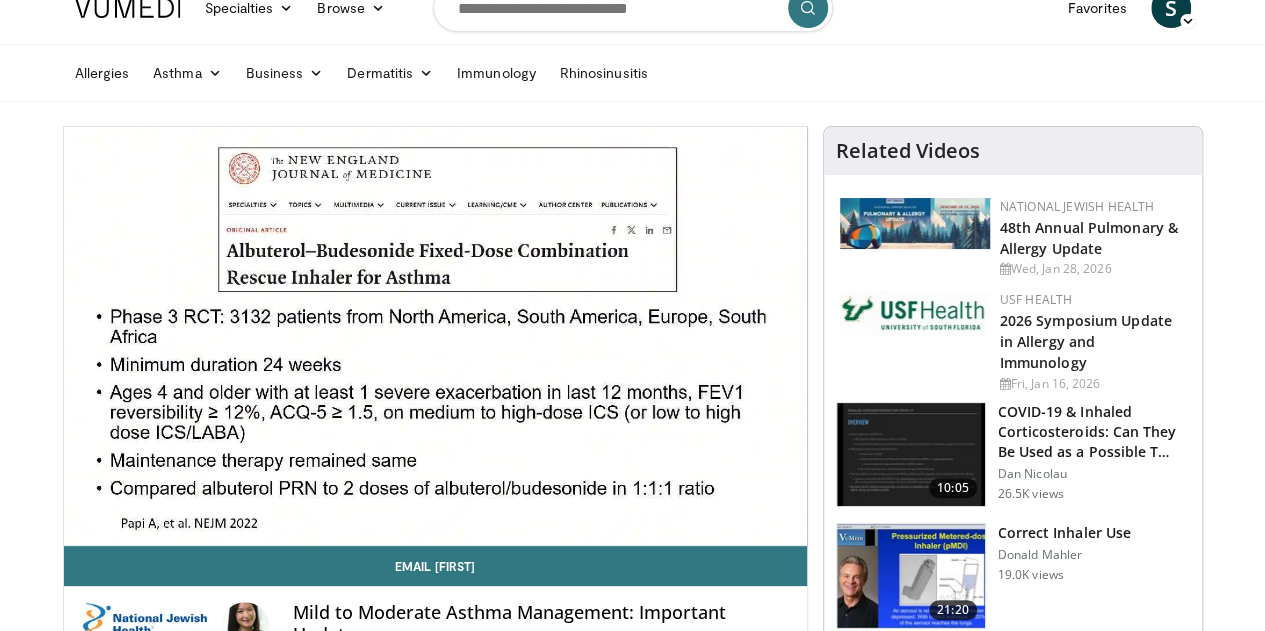 scroll, scrollTop: 10, scrollLeft: 0, axis: vertical 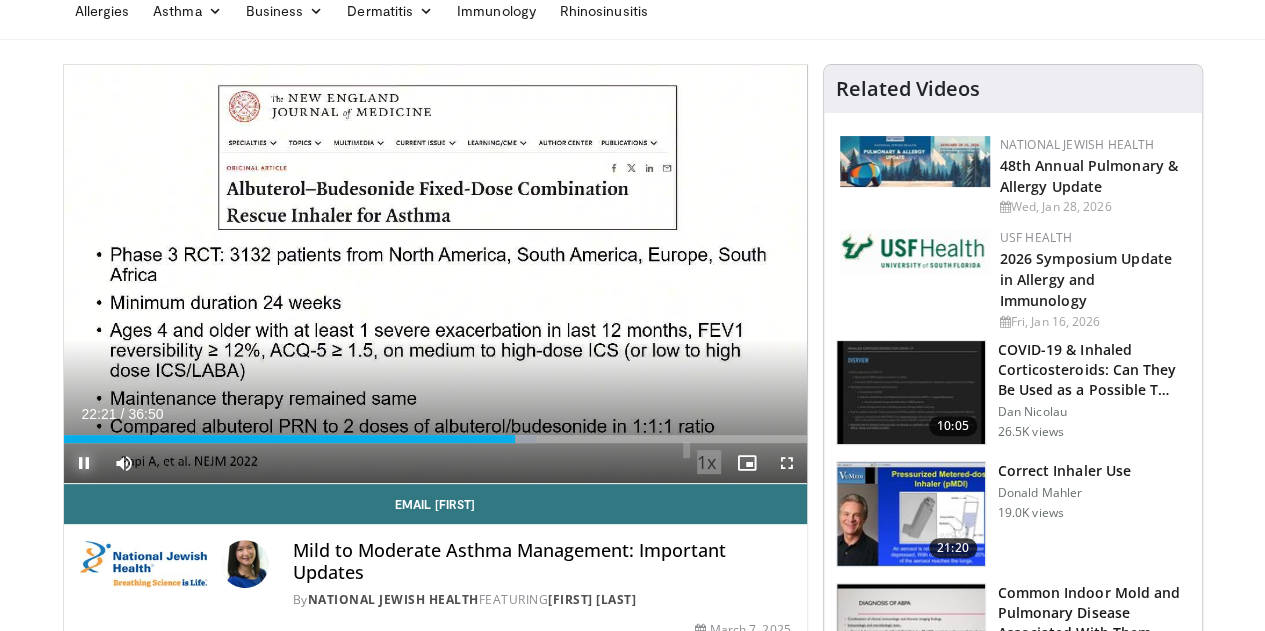click at bounding box center [84, 463] 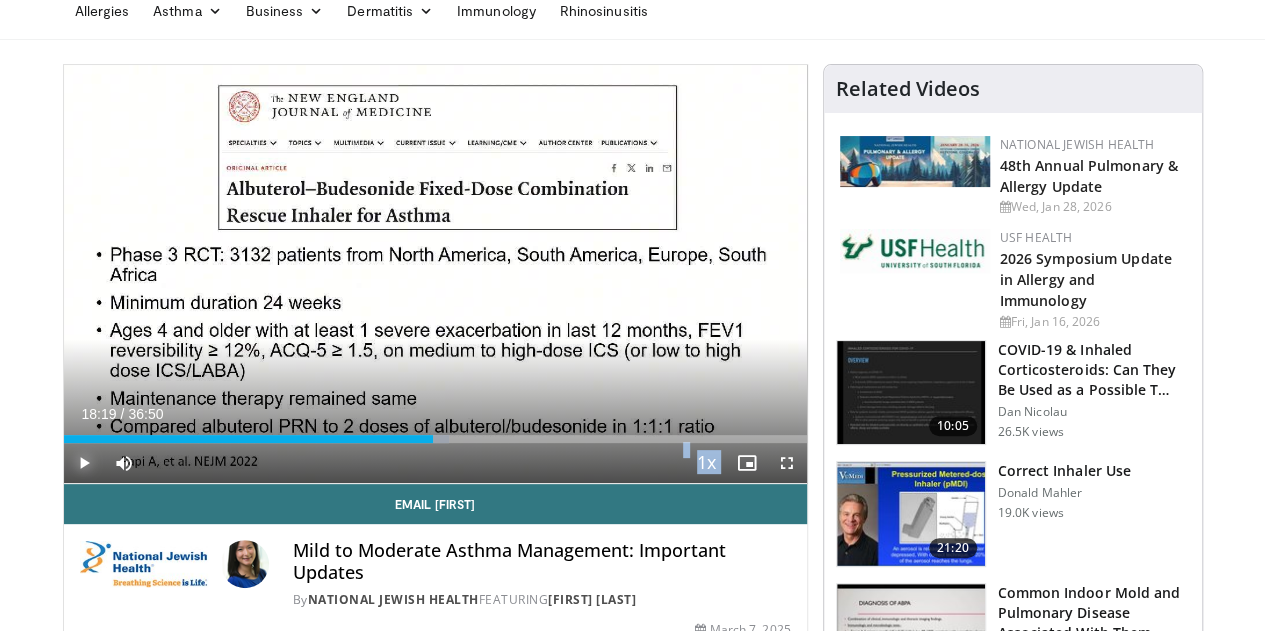 drag, startPoint x: 503, startPoint y: 475, endPoint x: 416, endPoint y: 457, distance: 88.84256 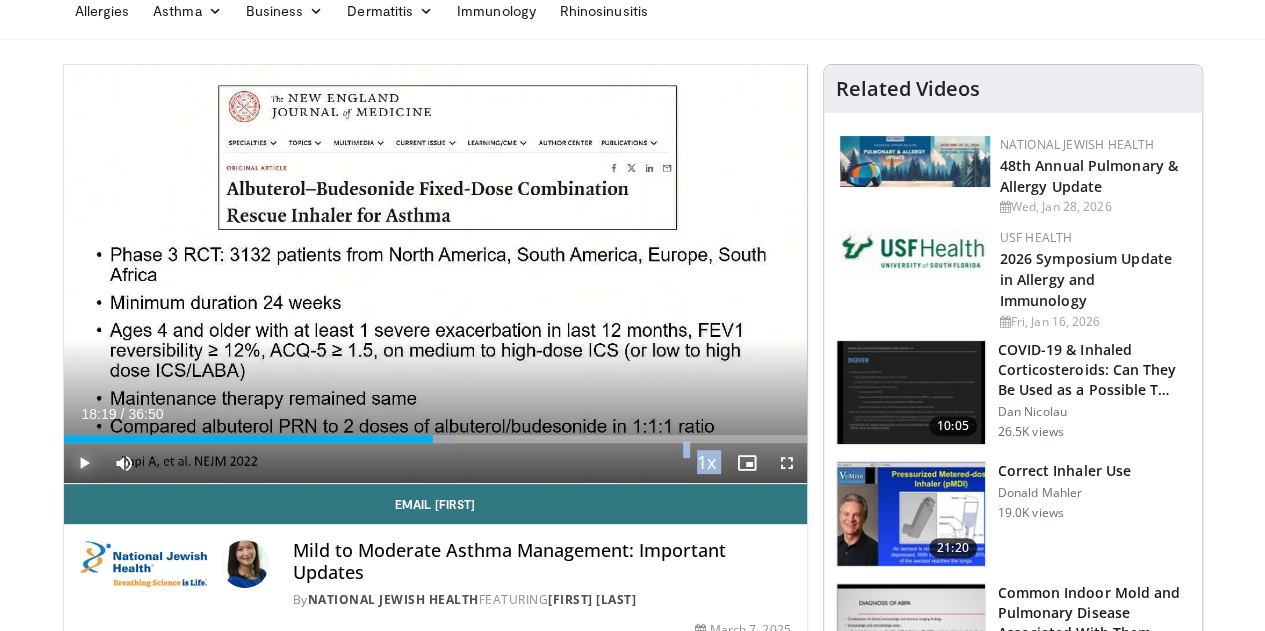 click at bounding box center [84, 463] 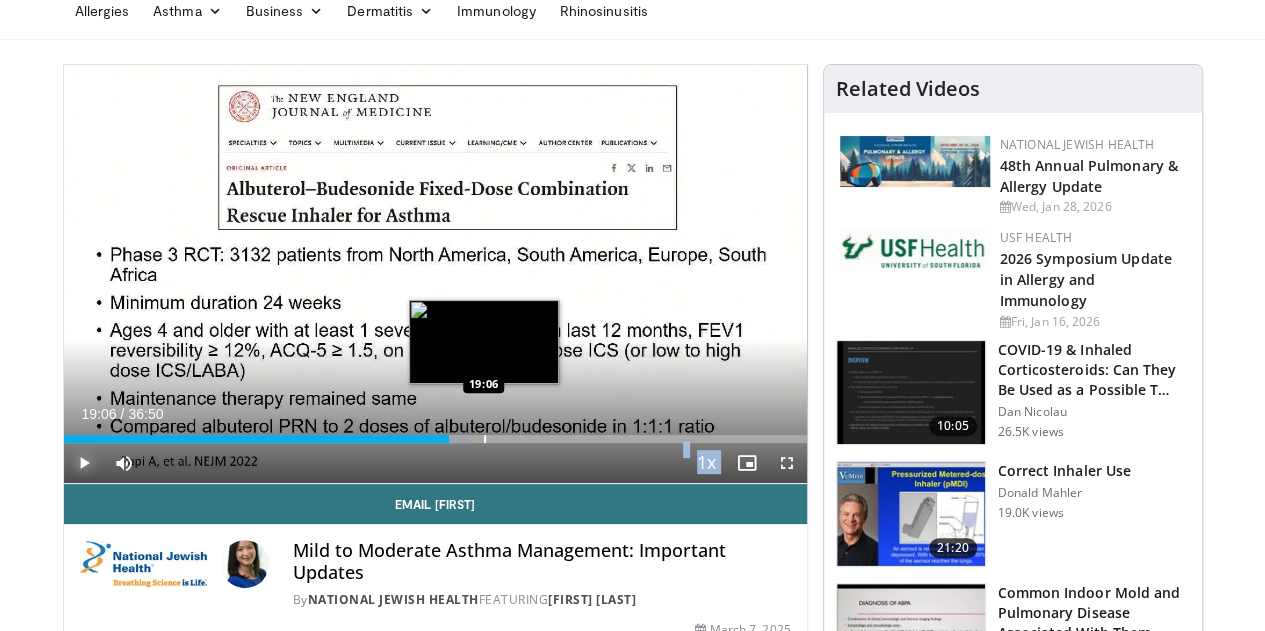click at bounding box center [485, 439] 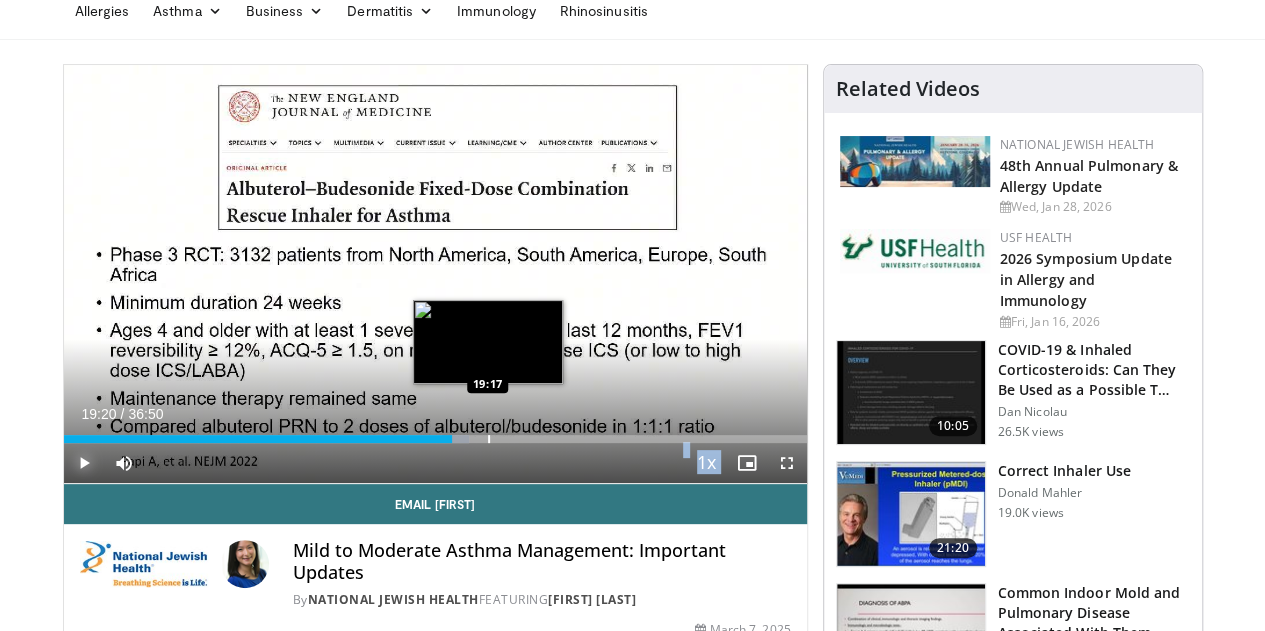 click at bounding box center [489, 439] 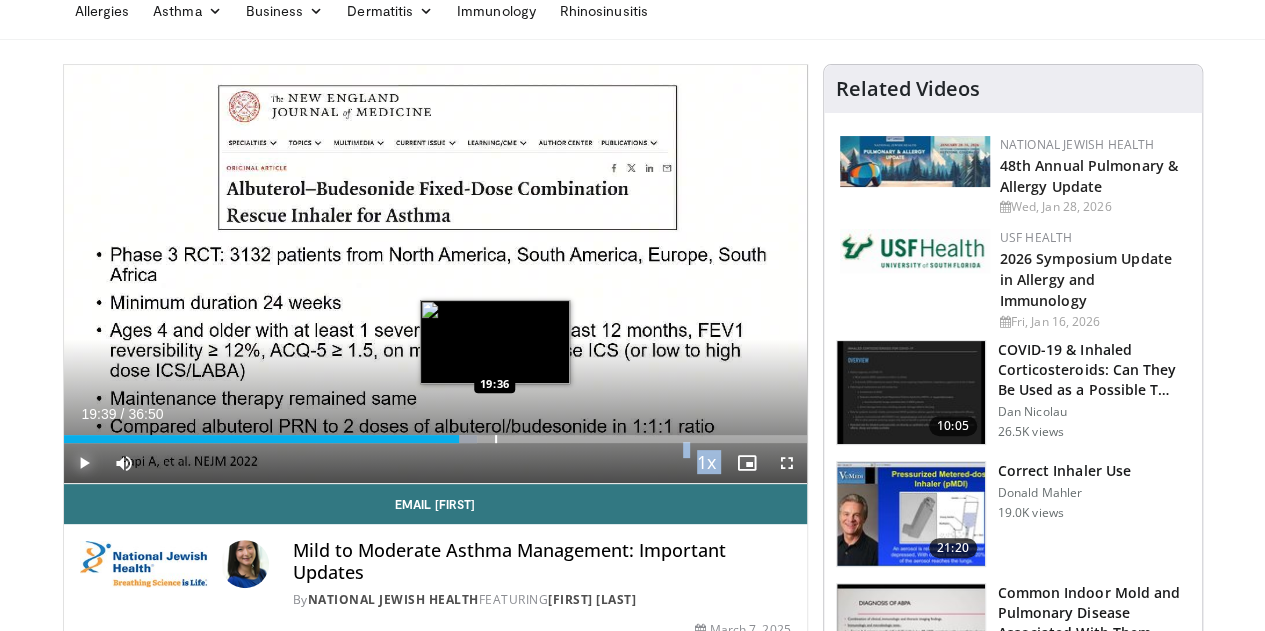 click at bounding box center (496, 439) 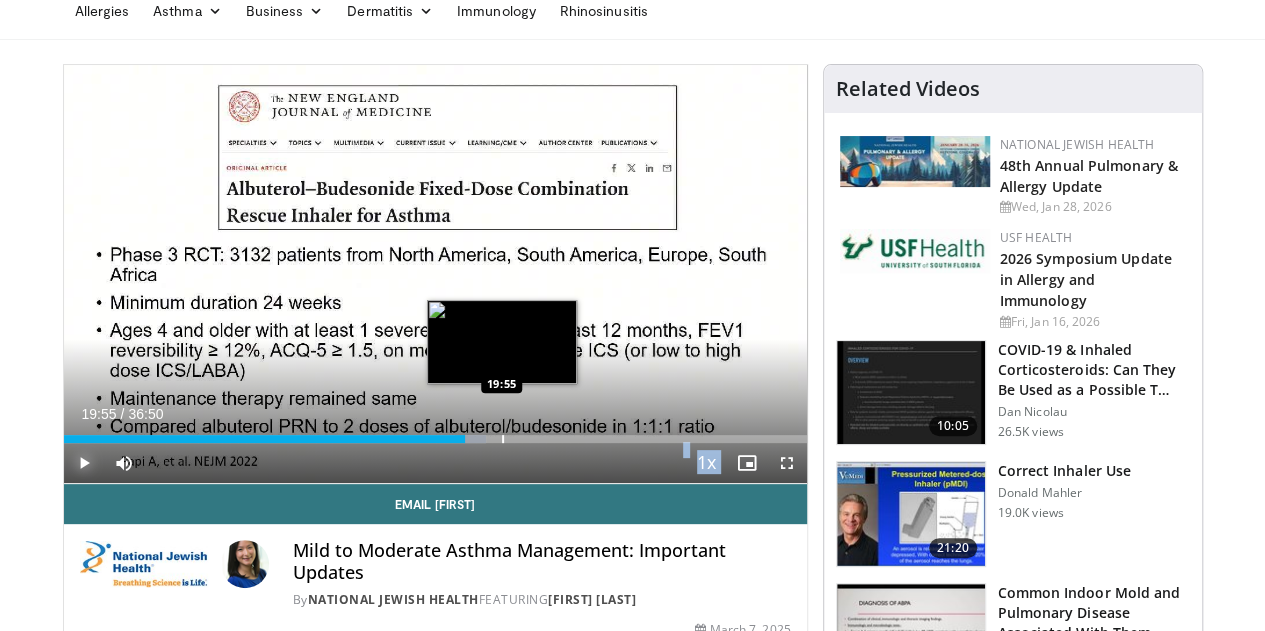 click at bounding box center [503, 439] 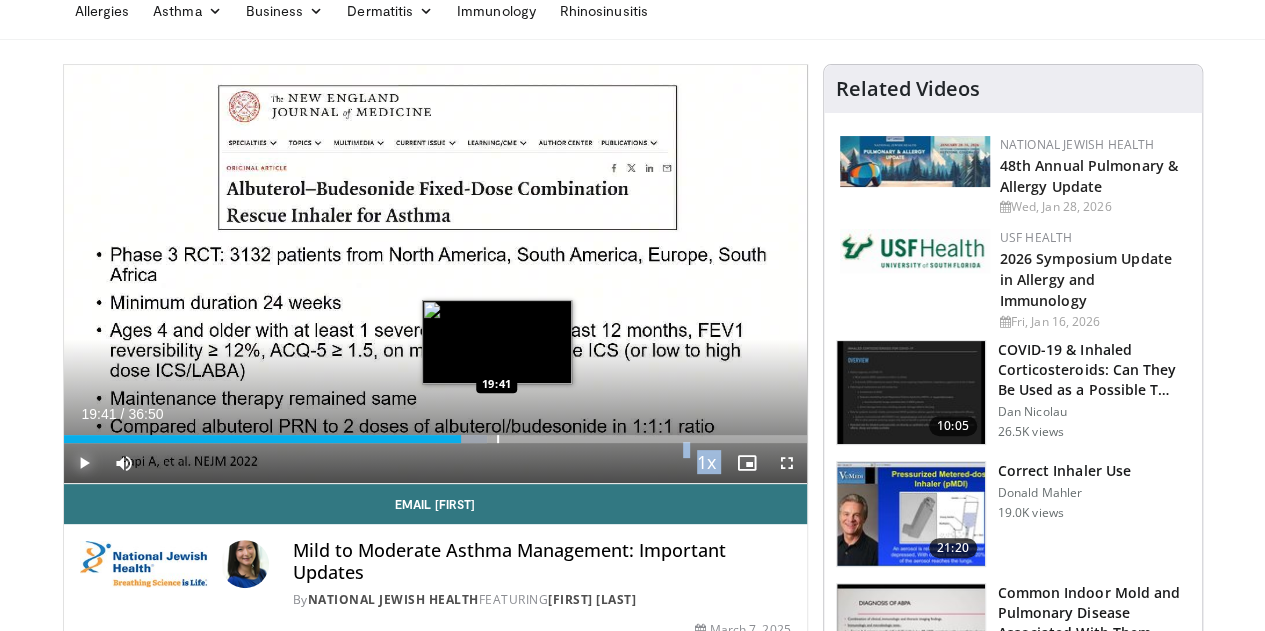 click at bounding box center (498, 439) 